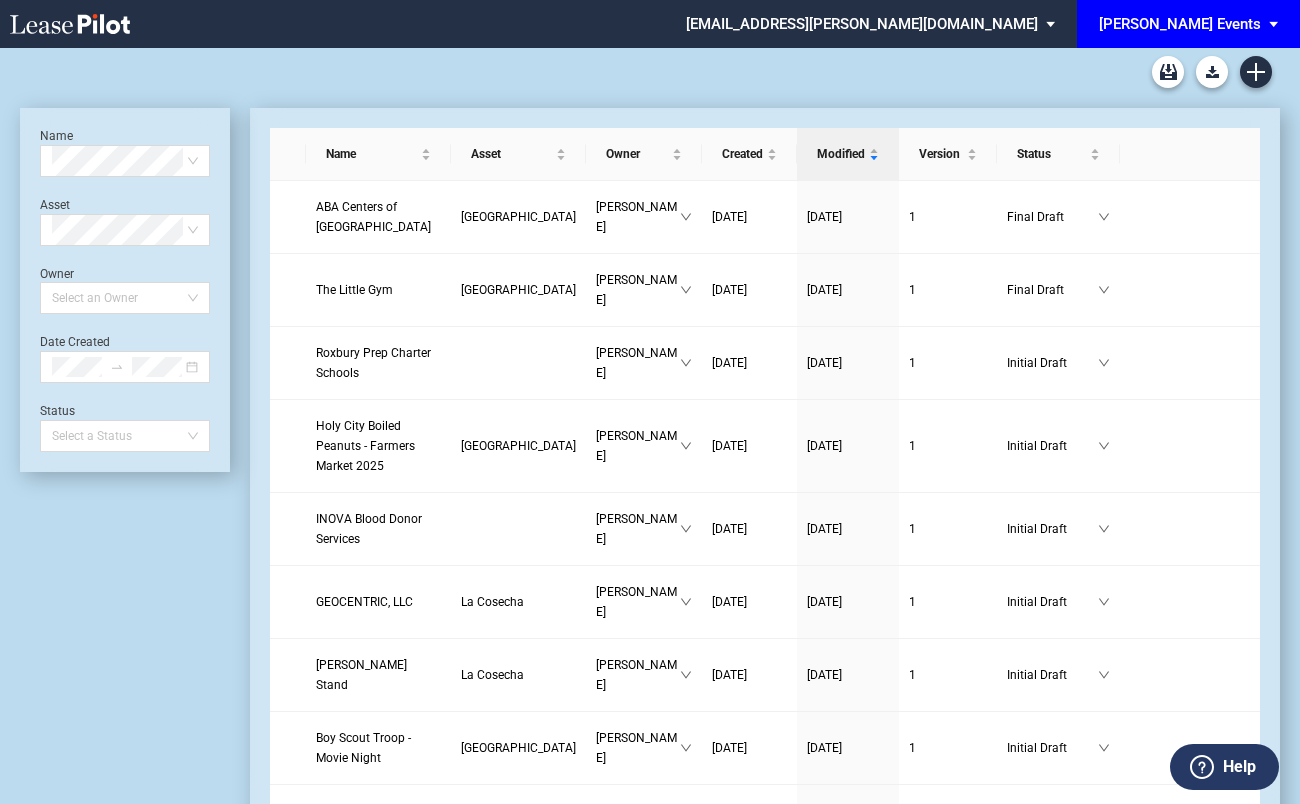 scroll, scrollTop: 0, scrollLeft: 0, axis: both 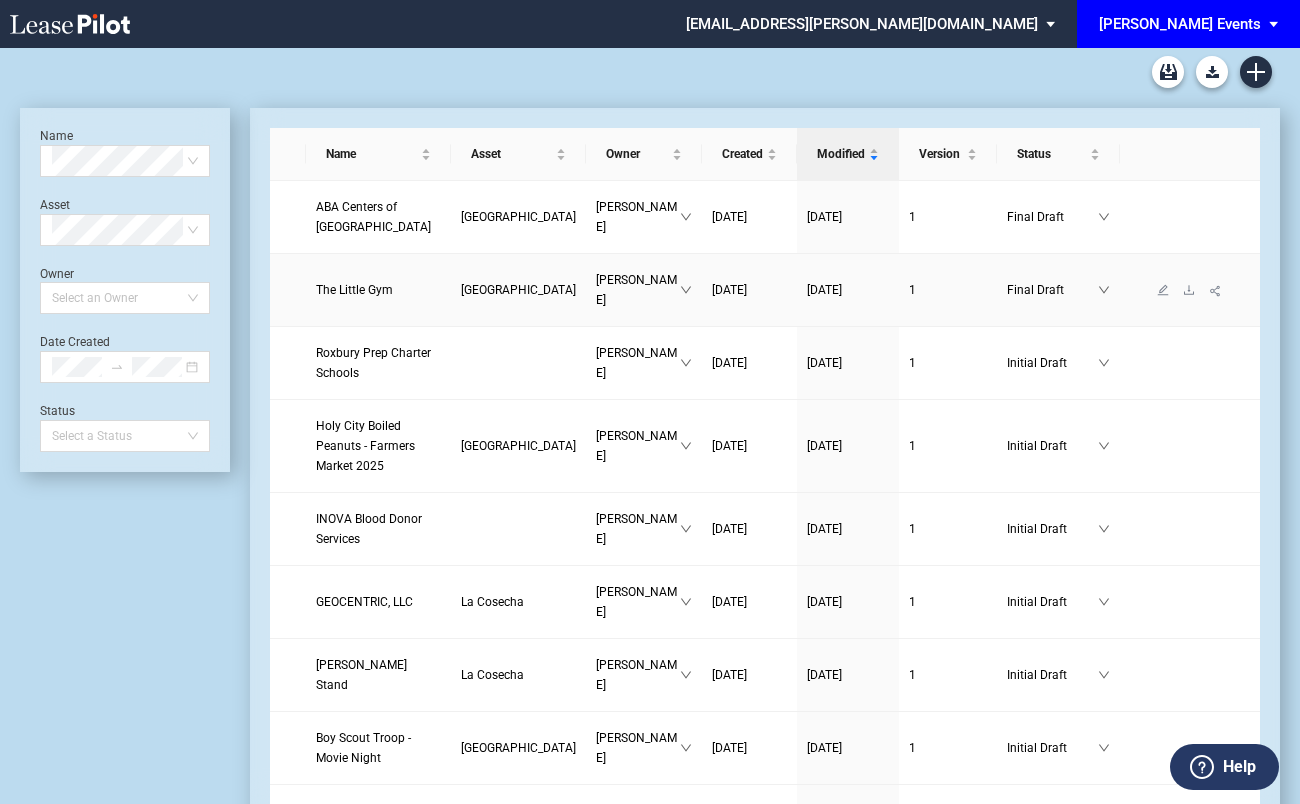 click on "The Little Gym" at bounding box center (354, 290) 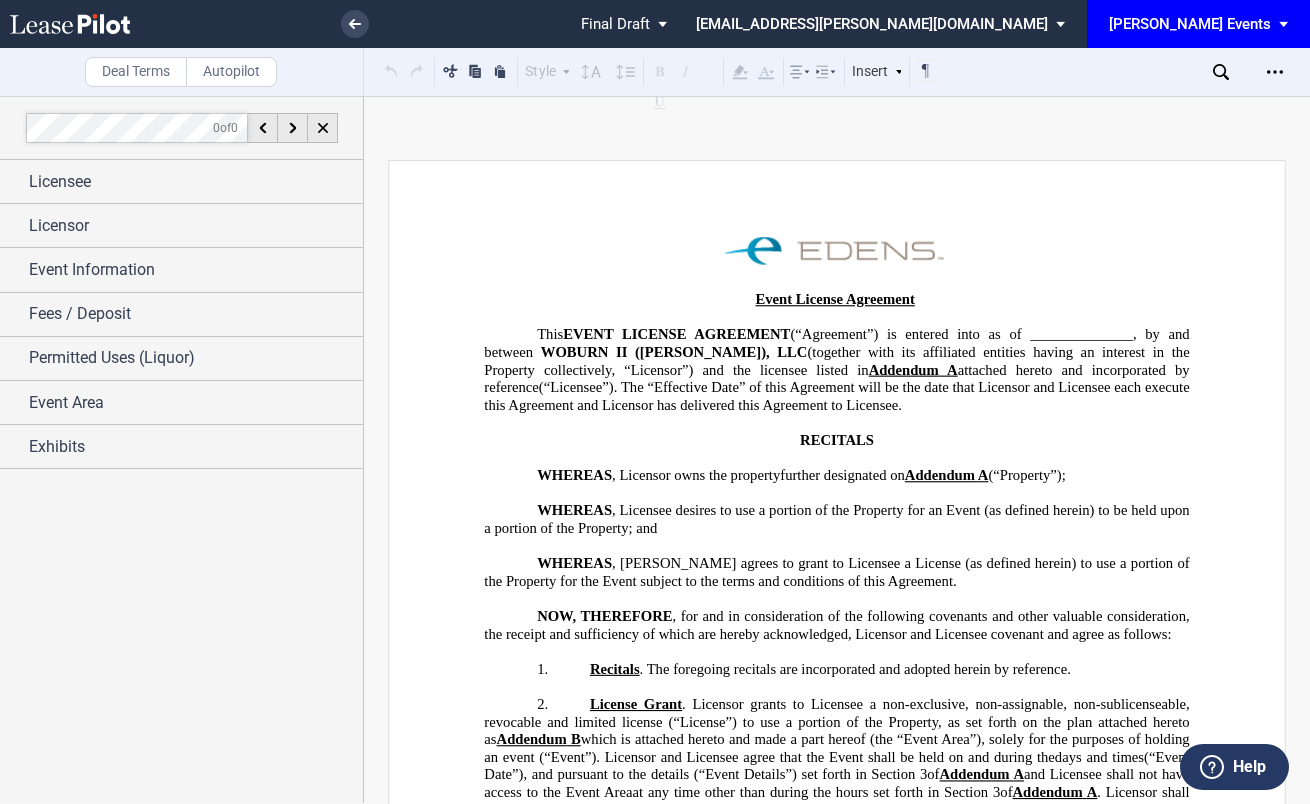 scroll, scrollTop: 0, scrollLeft: 0, axis: both 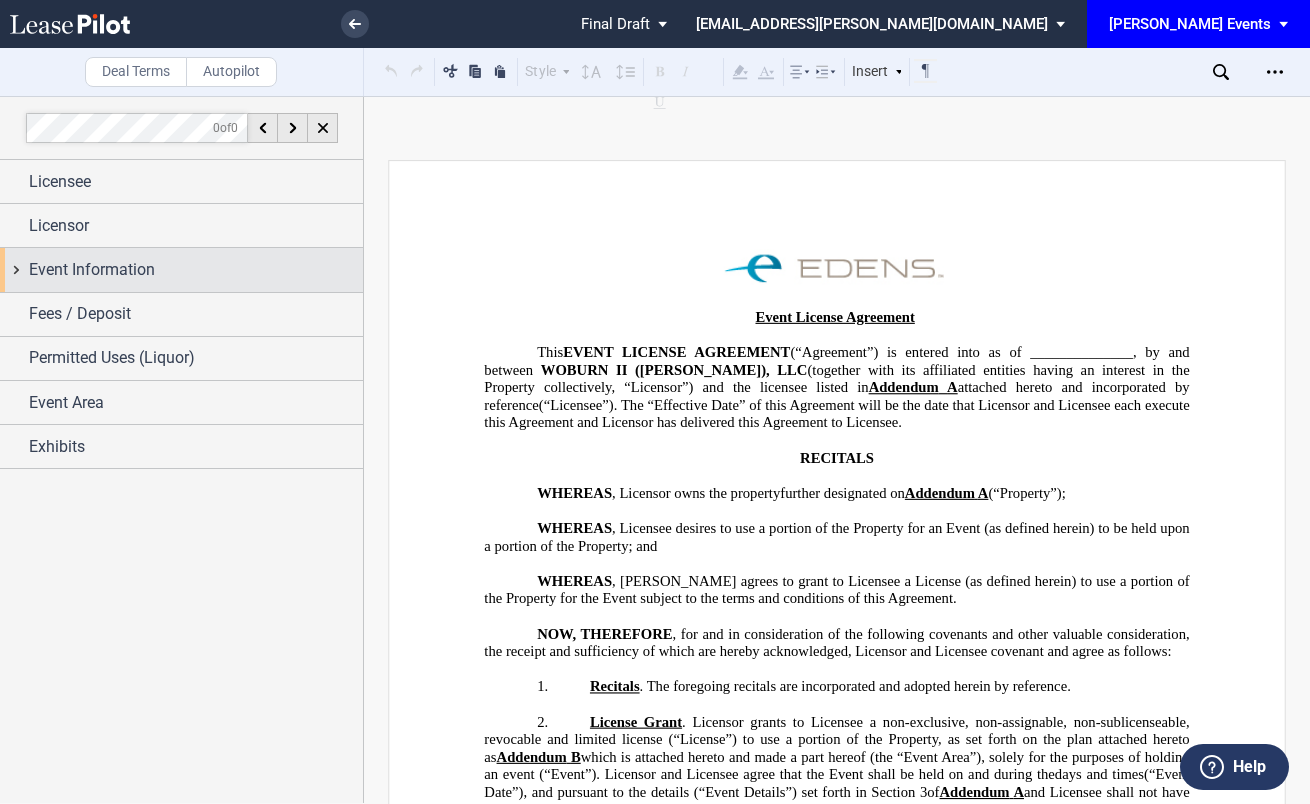 click on "Event Information" at bounding box center (196, 270) 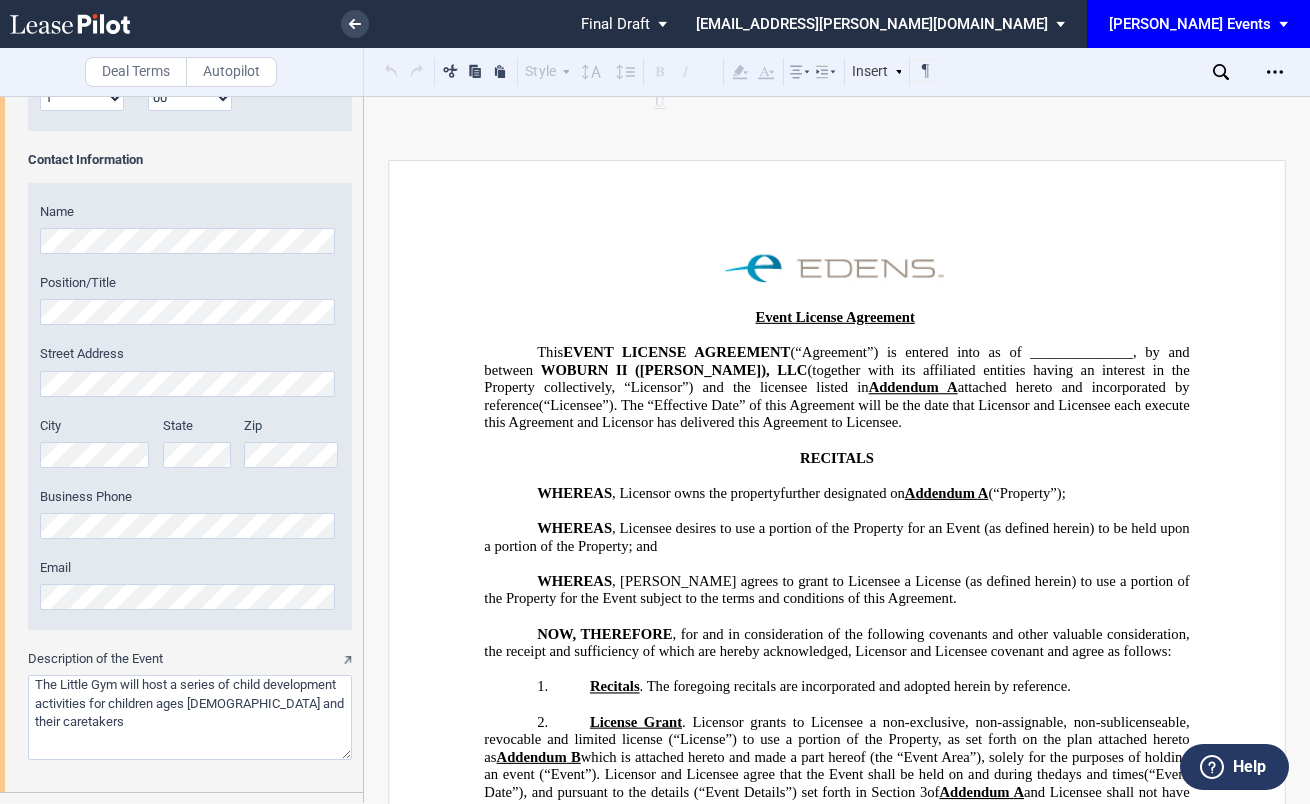 scroll, scrollTop: 1617, scrollLeft: 0, axis: vertical 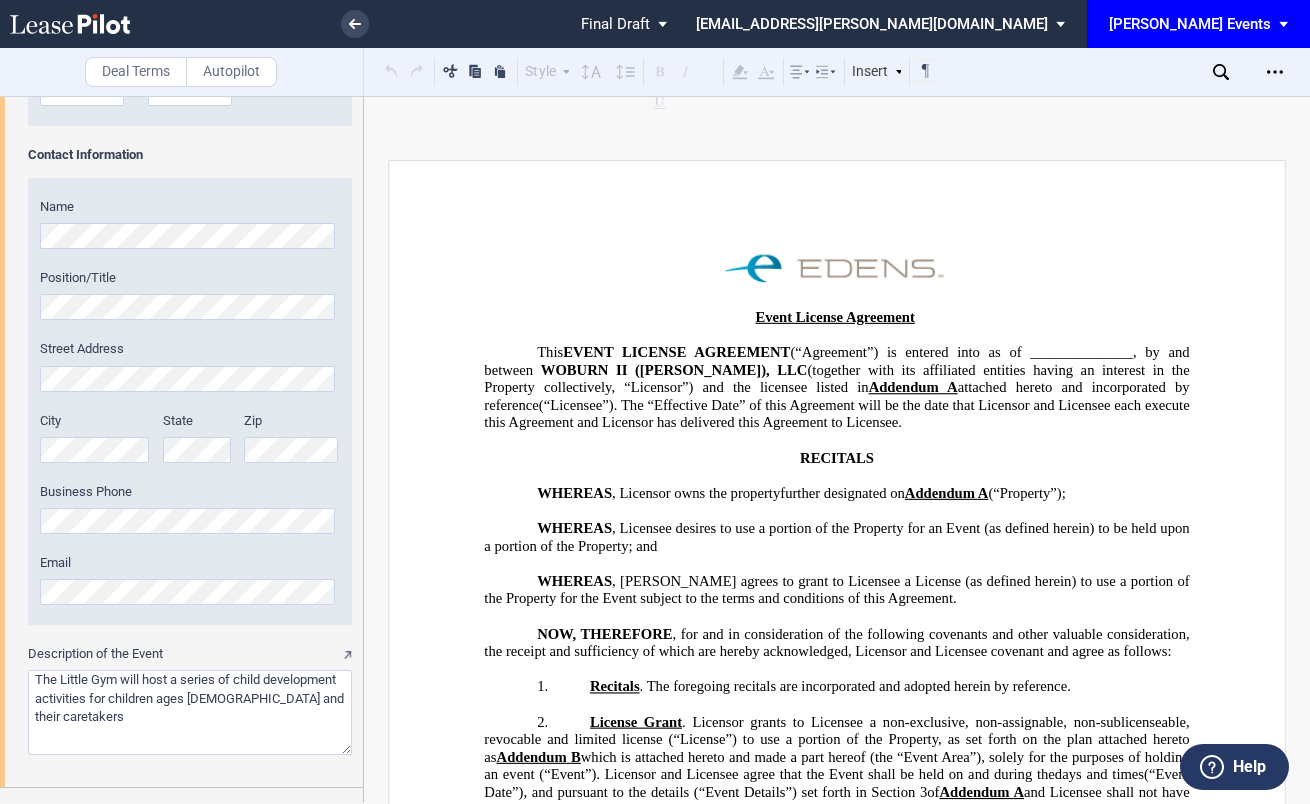 click on ".bocls-1{fill:#26354a;fill-rule:evenodd}
Loading...
×
Pending...
Pending...
Final Draft
Initial Draft
In Negotiation
Final Draft
mgonzalez@edens.com
Change Password
2-Factor Authentication
Sign Out
EDENS Events
EDENS Events
EDENS Common Area Consents
Deal Terms
Autopilot
Style
Normal
8pt
9pt
10pt
10.5pt
11pt
12pt
14pt
16pt
Normal
1
1.15
1.5
2
3
No Color" at bounding box center [655, 402] 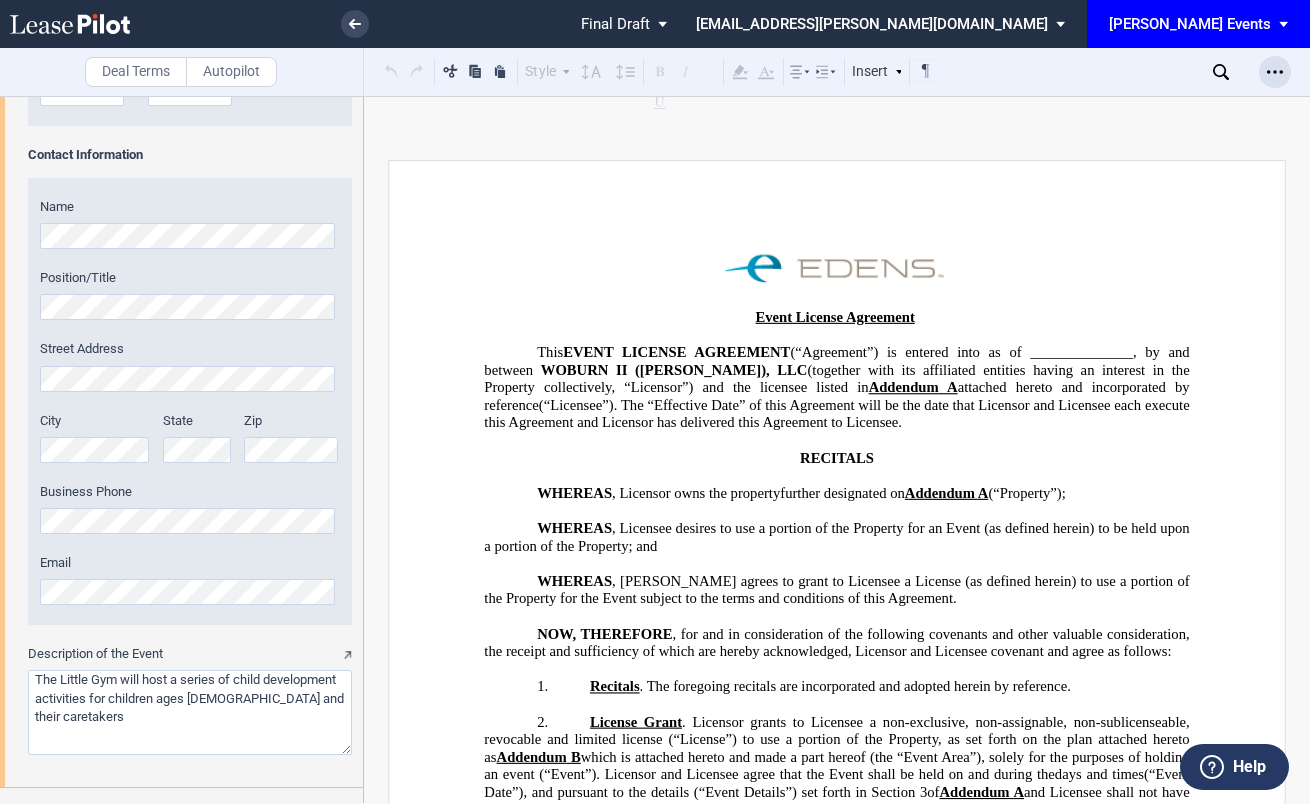 click at bounding box center (1275, 72) 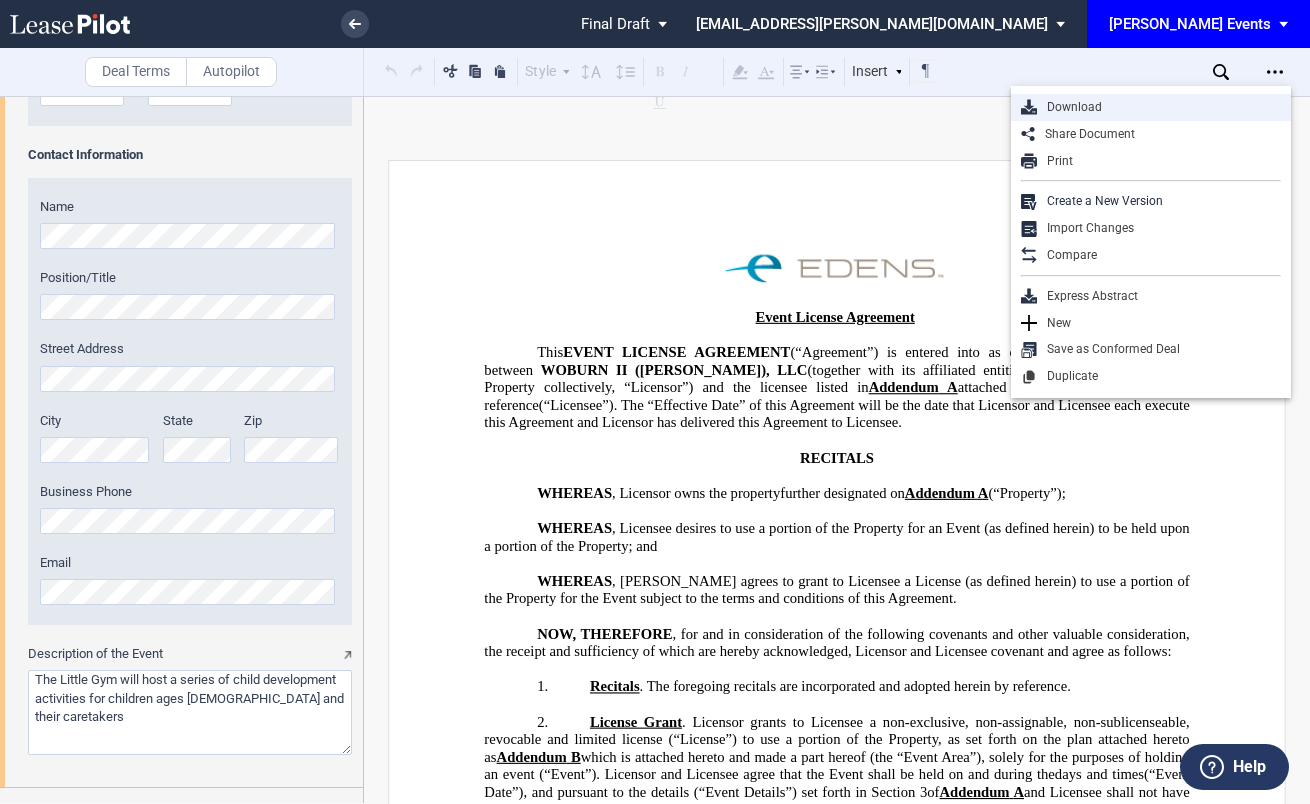 click on "Download" at bounding box center [1159, 107] 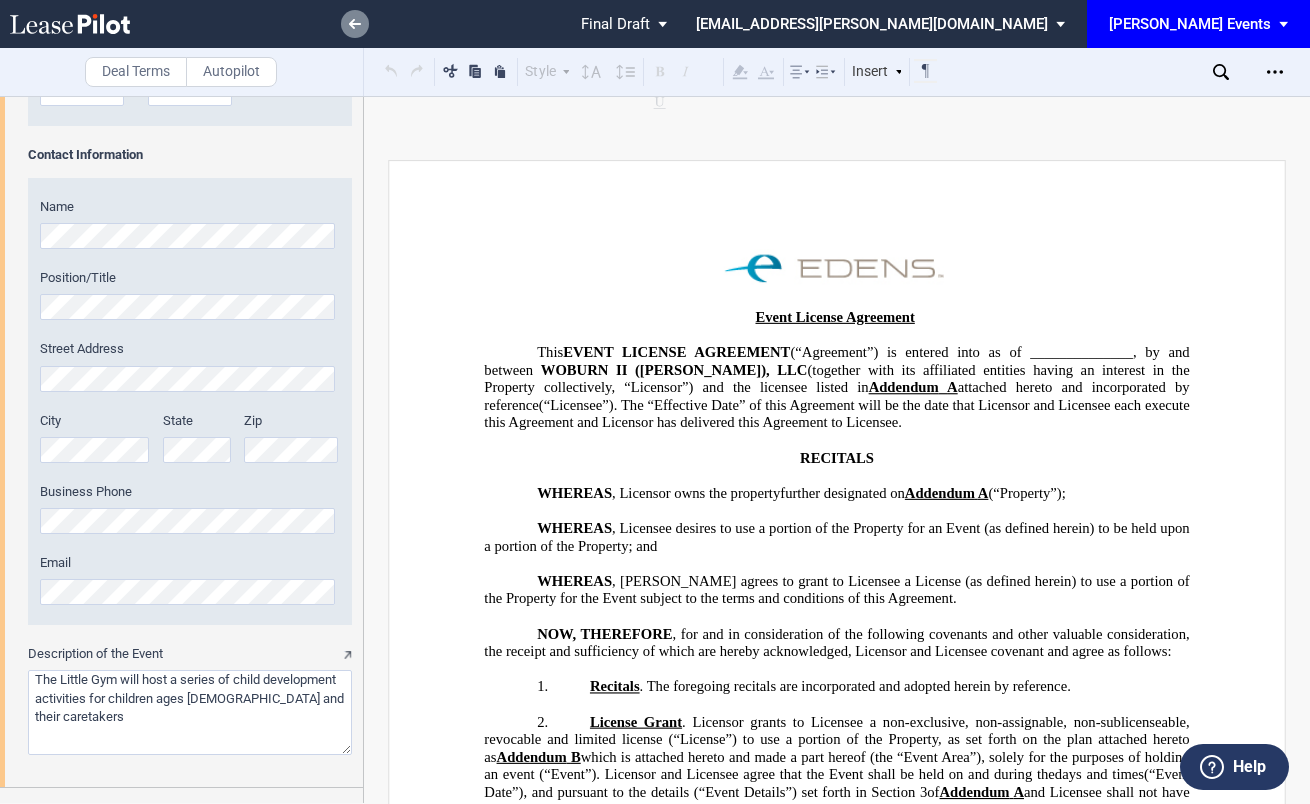 click at bounding box center (355, 24) 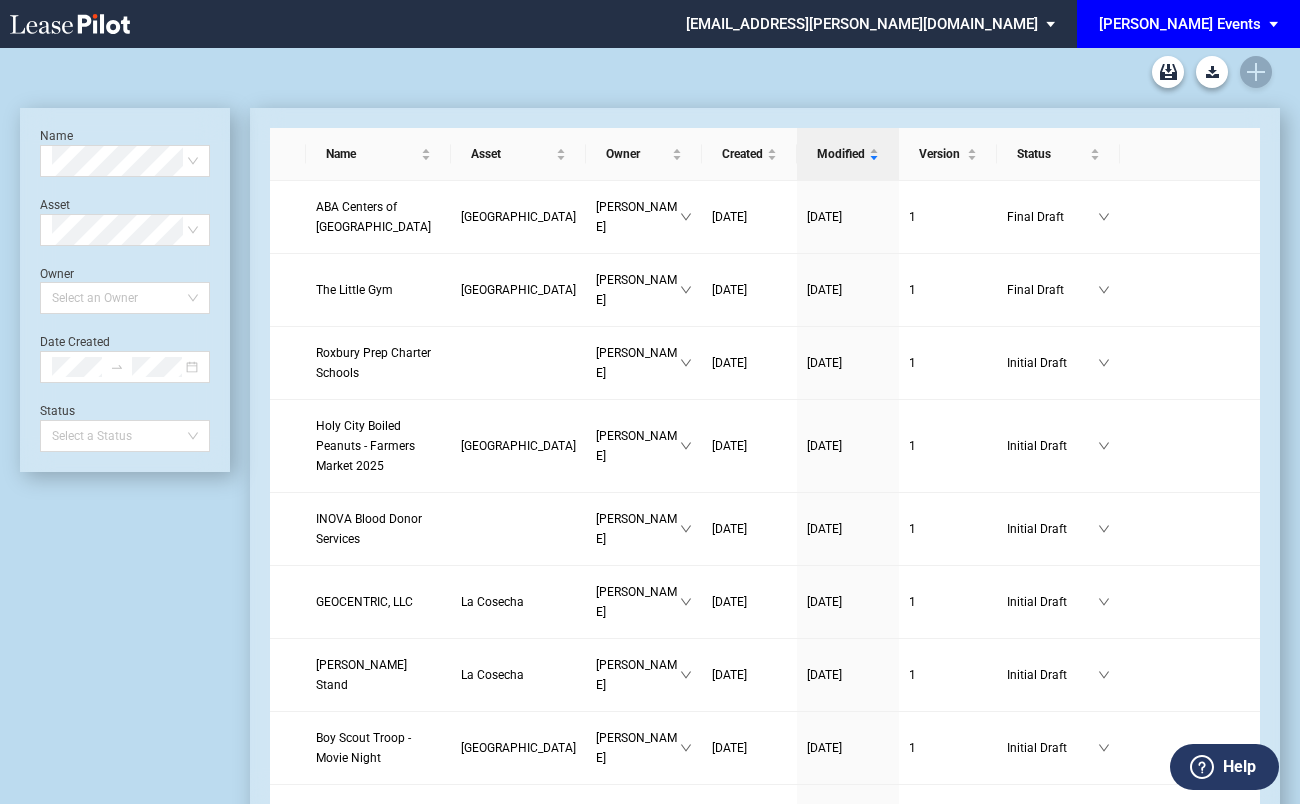 scroll, scrollTop: 0, scrollLeft: 0, axis: both 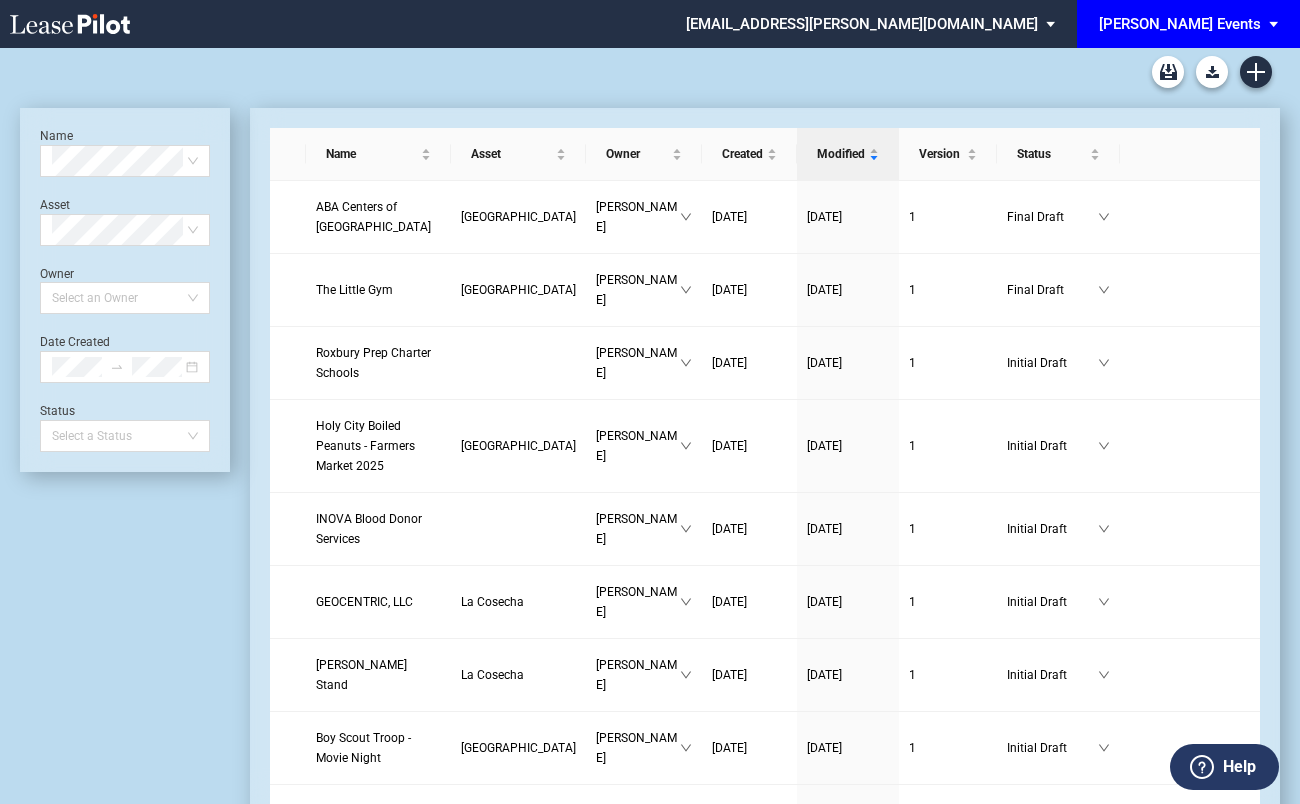 click on "[PERSON_NAME] Events" at bounding box center [1180, 24] 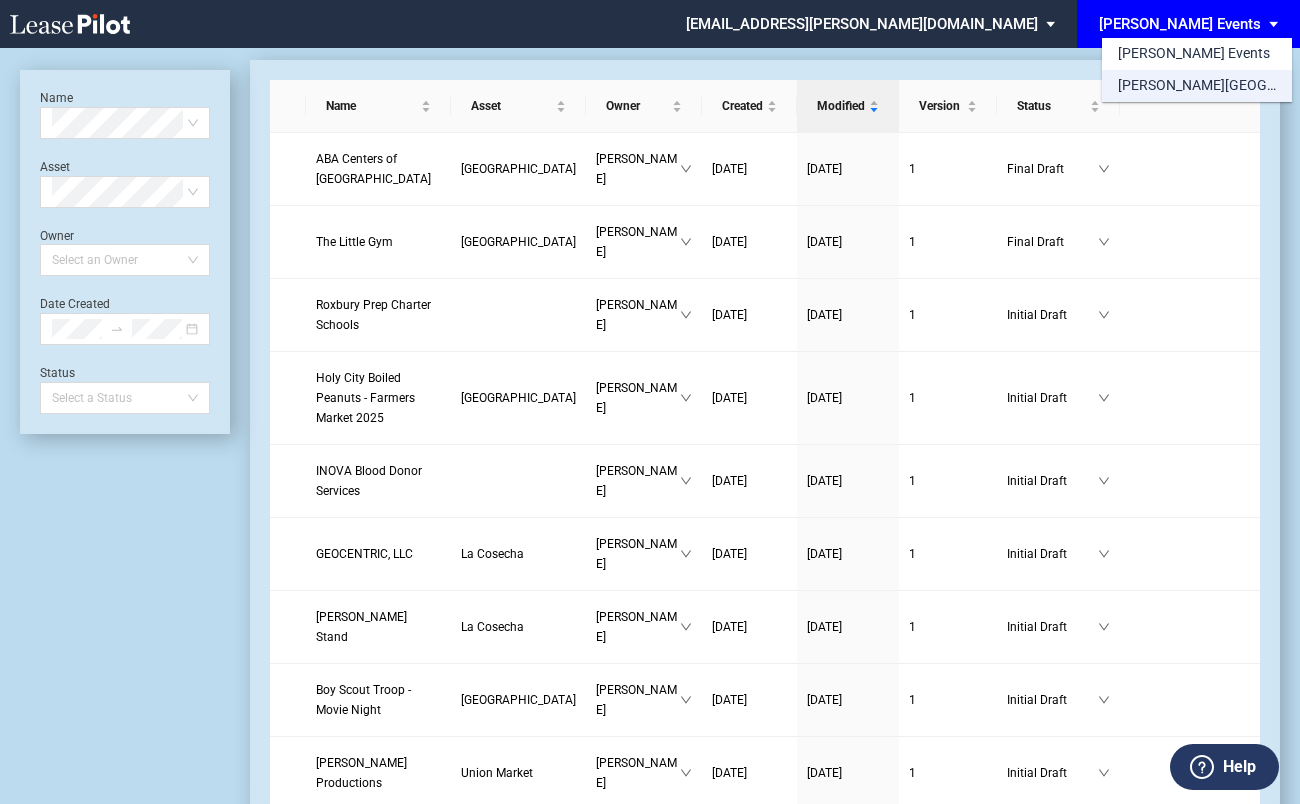 click on "[PERSON_NAME][GEOGRAPHIC_DATA] Consents" at bounding box center [1197, 86] 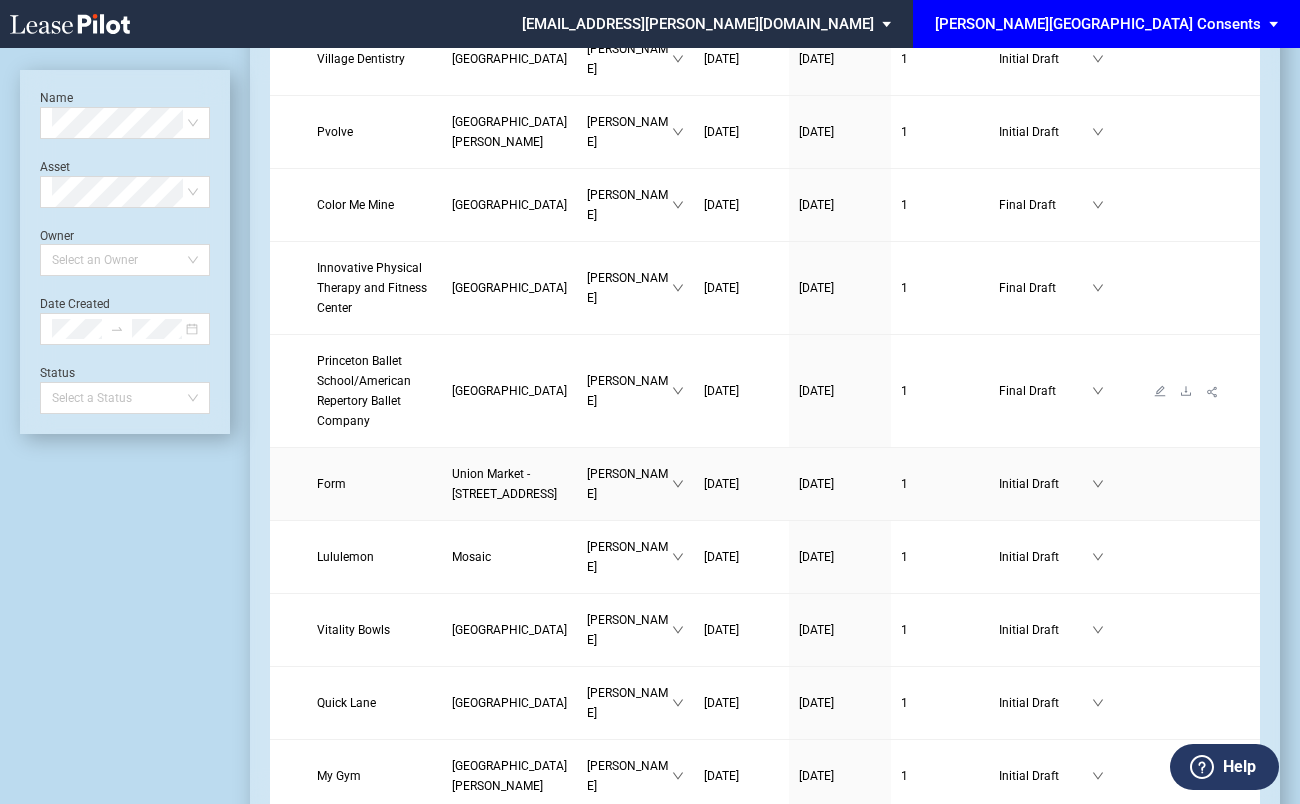 scroll, scrollTop: 169, scrollLeft: 0, axis: vertical 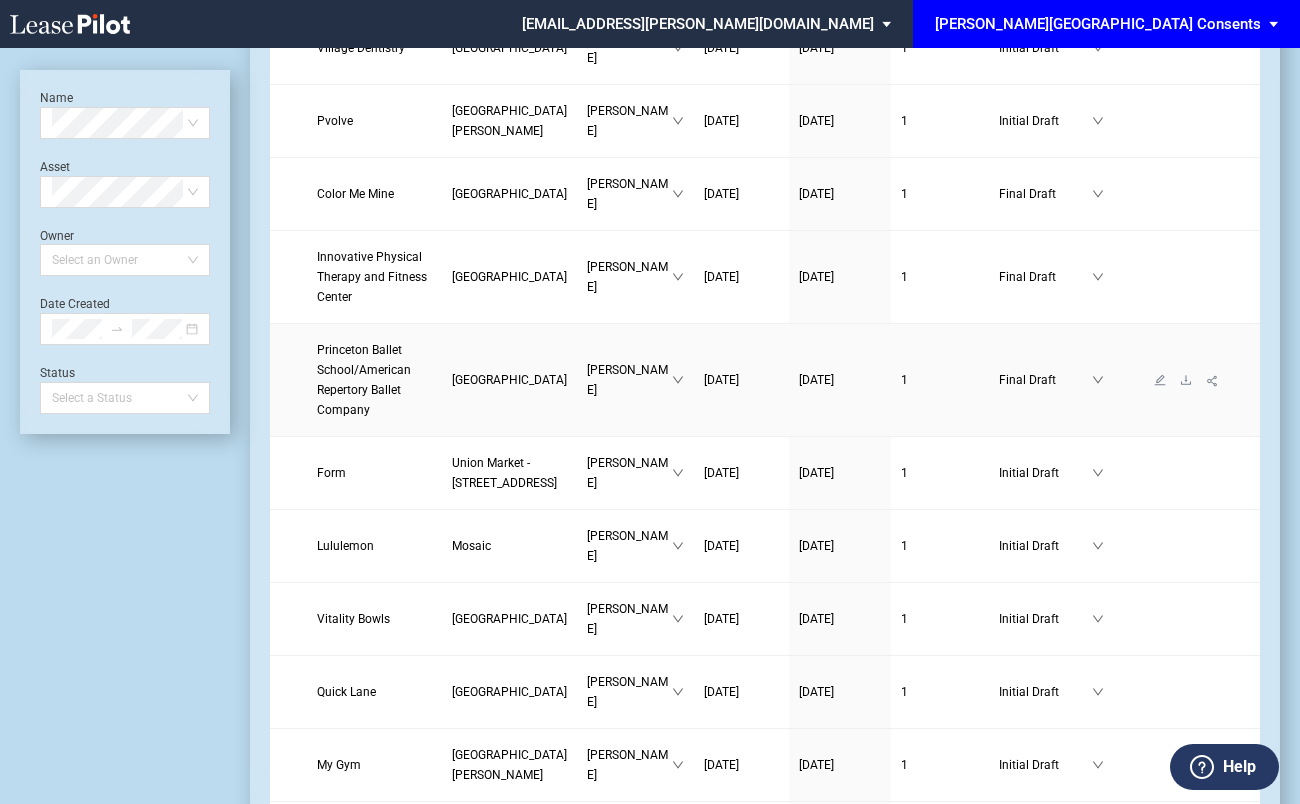 click on "Princeton Ballet School/American Repertory Ballet Company" at bounding box center (364, 380) 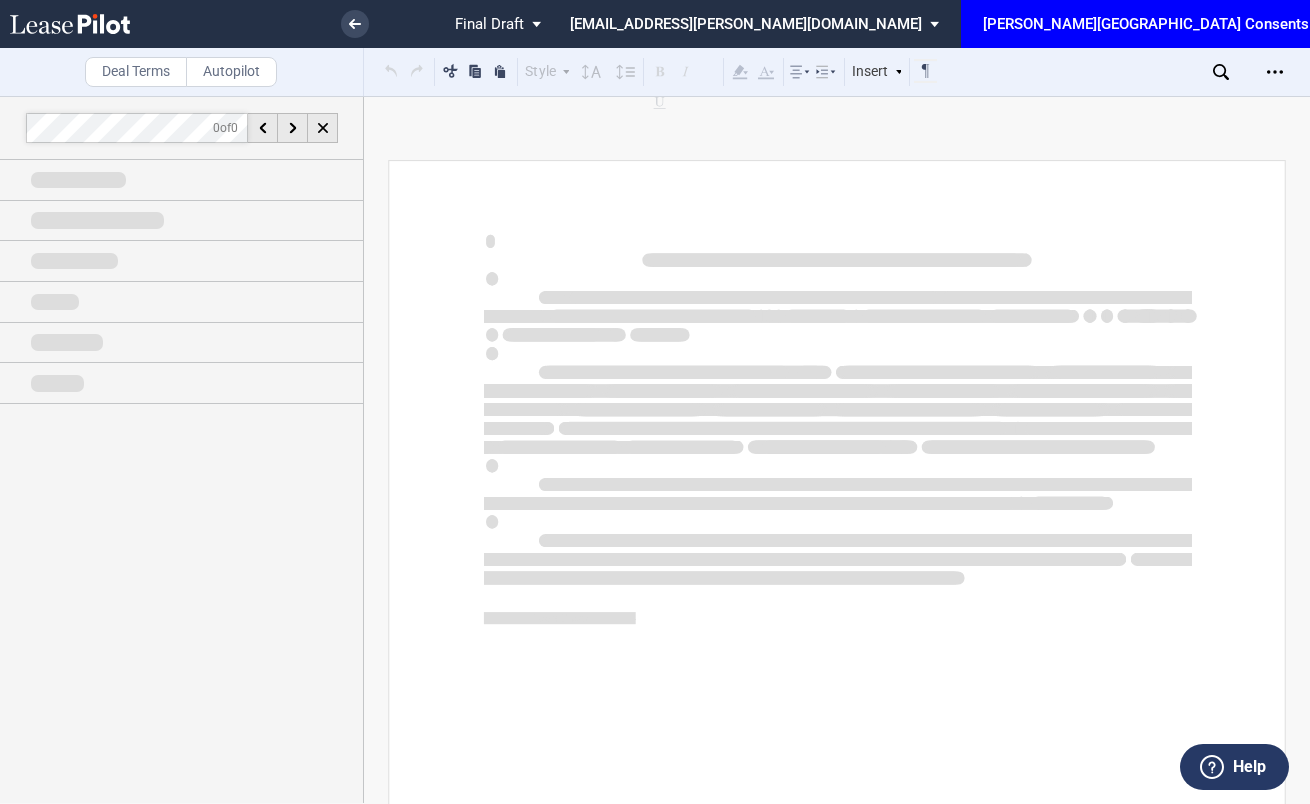 scroll, scrollTop: 0, scrollLeft: 0, axis: both 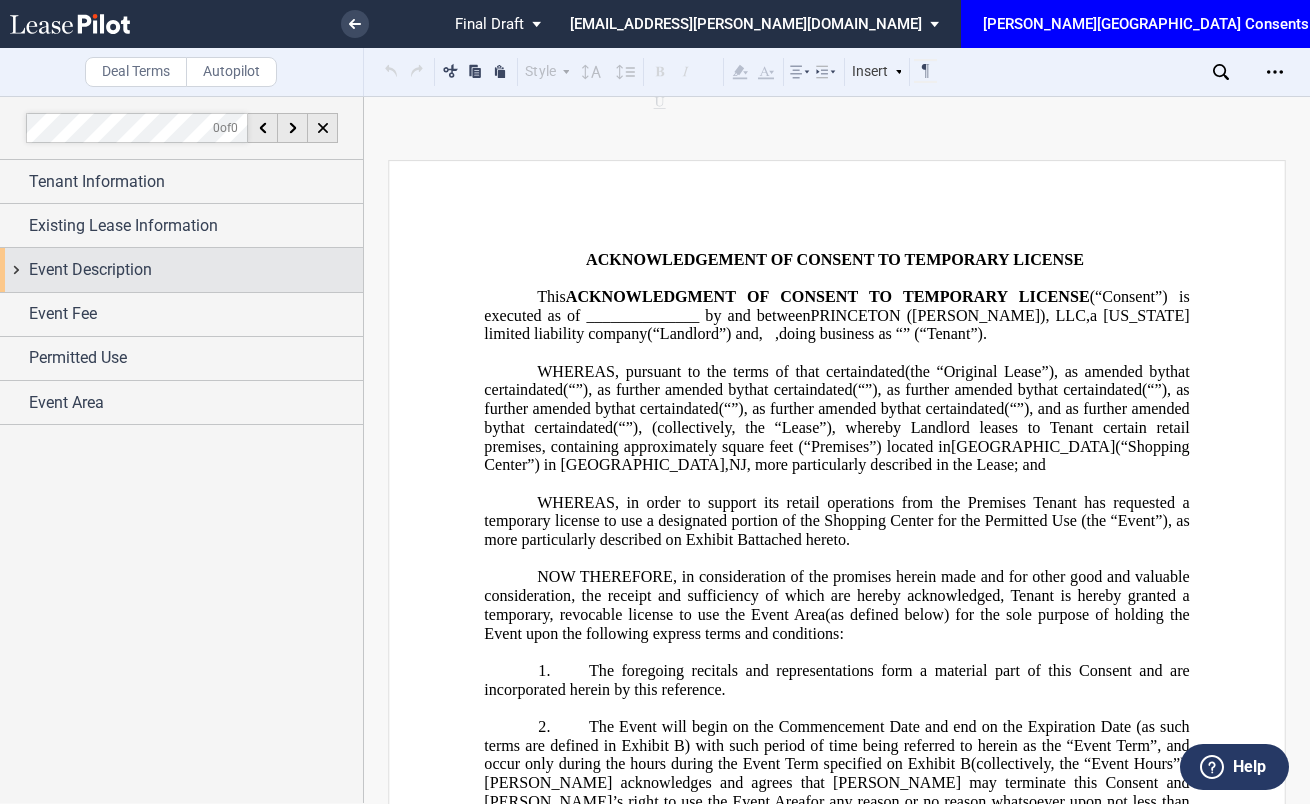 click on "Event Description" at bounding box center (196, 270) 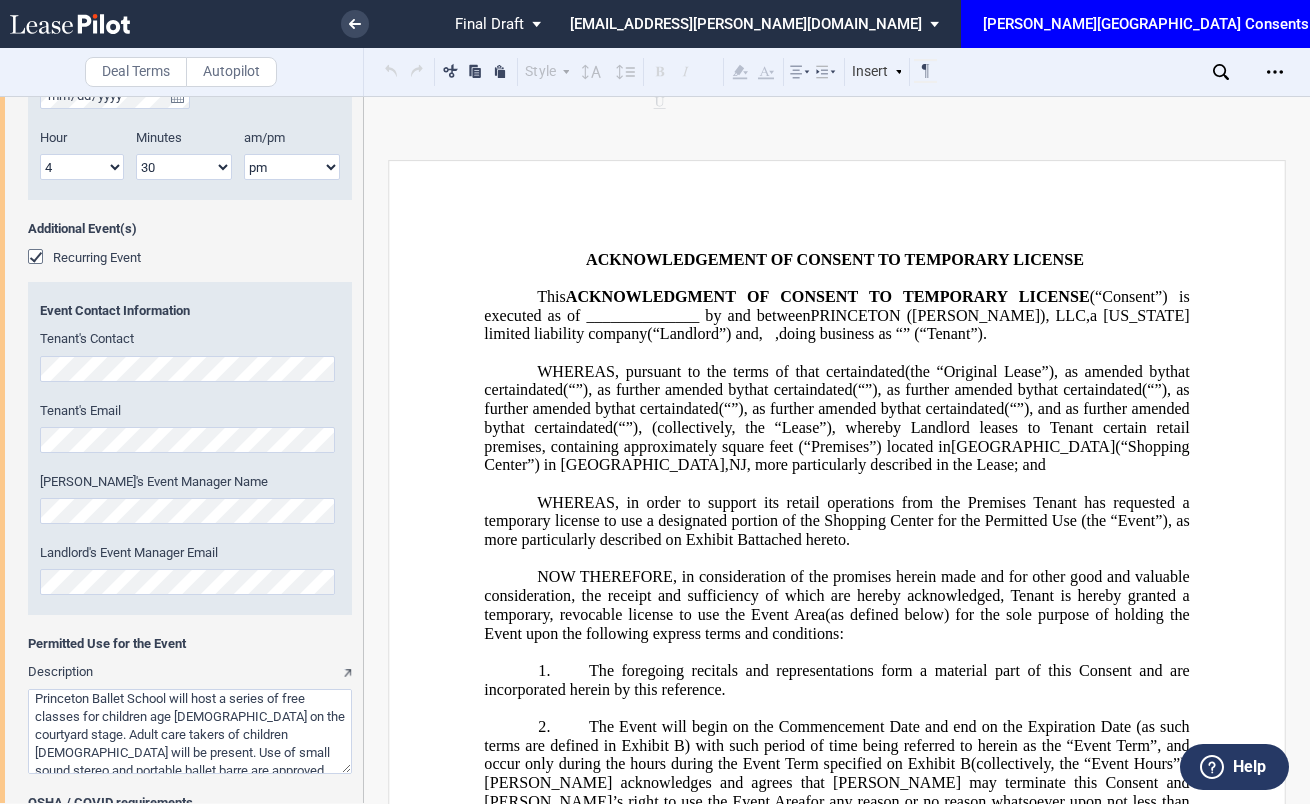 scroll, scrollTop: 993, scrollLeft: 0, axis: vertical 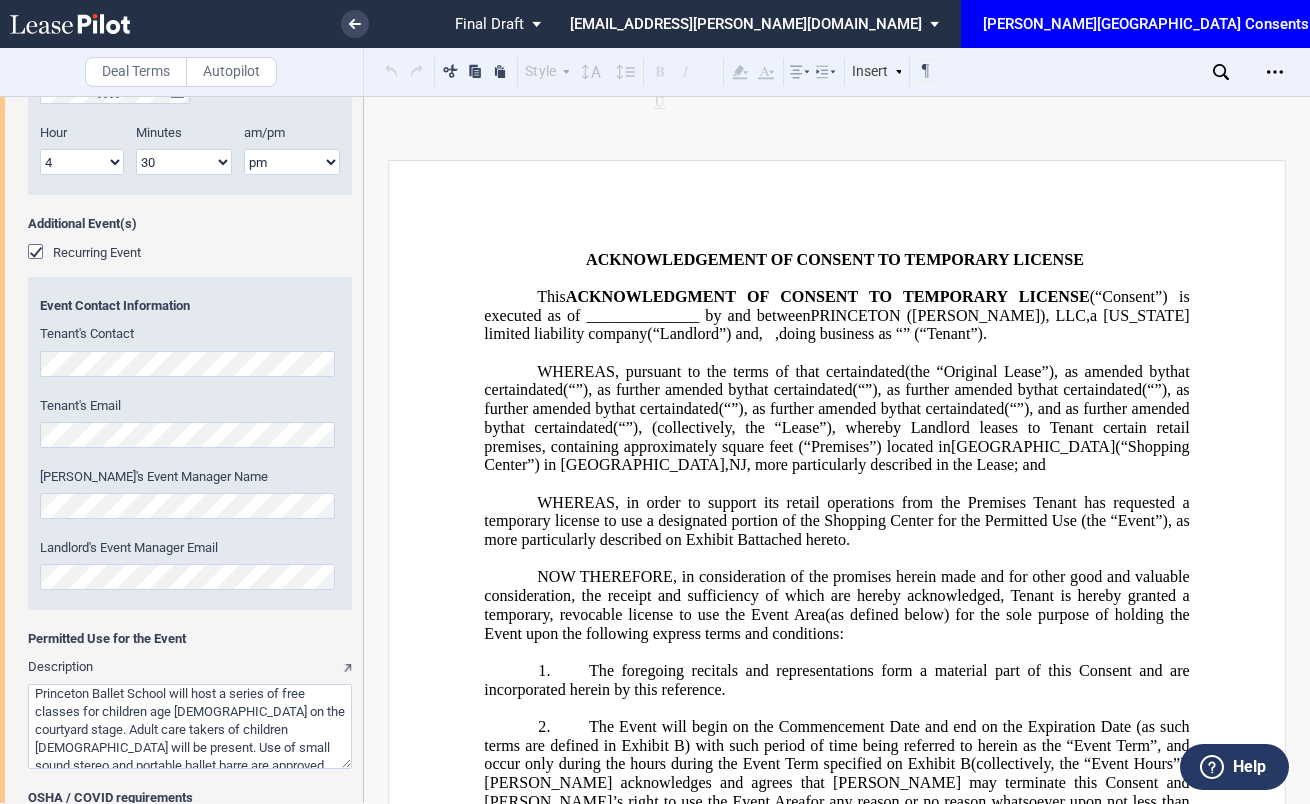 click on ".bocls-1{fill:#26354a;fill-rule:evenodd}
Loading...
×
Pending...
Pending...
Final Draft
Initial Draft
In Negotiation
Final Draft
[EMAIL_ADDRESS][PERSON_NAME][DOMAIN_NAME]
Change Password
2-Factor Authentication
Sign Out
[PERSON_NAME][GEOGRAPHIC_DATA] Consents
[PERSON_NAME] Events
[PERSON_NAME][GEOGRAPHIC_DATA] Consents
Deal Terms
Autopilot
Style
Normal
8pt
9pt
10pt
10.5pt
11pt
12pt
14pt
16pt
Normal
1
1.15
1.5
2
3
No Color" at bounding box center (655, 402) 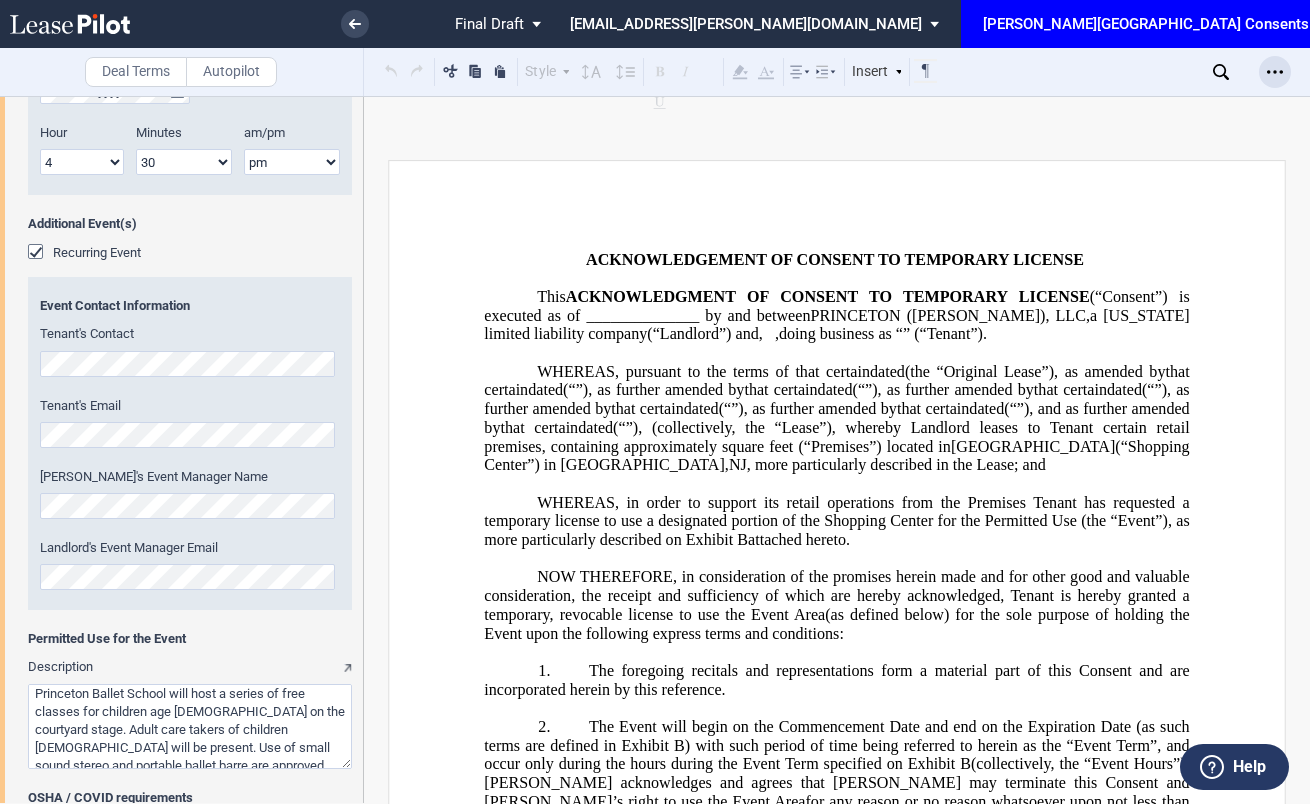 click 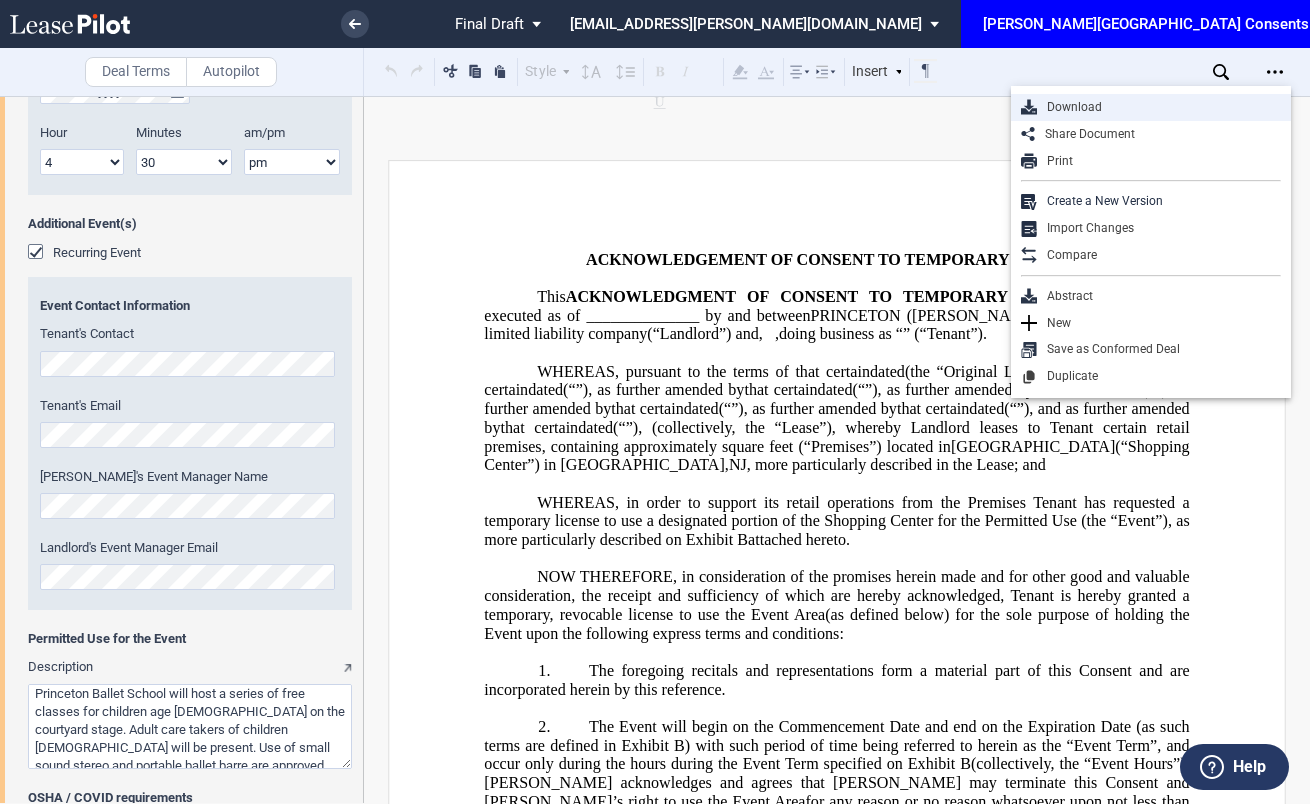 click on "Download" at bounding box center [1159, 107] 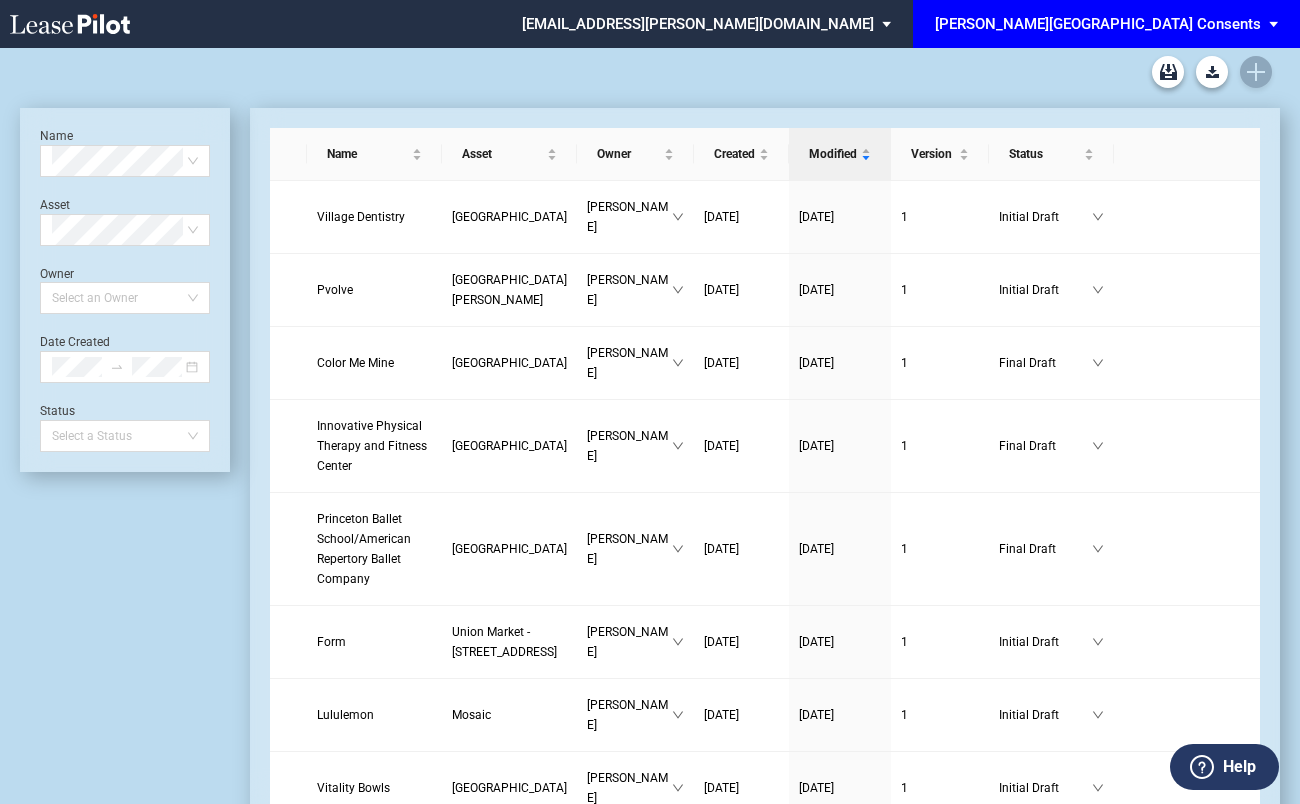 scroll, scrollTop: 0, scrollLeft: 0, axis: both 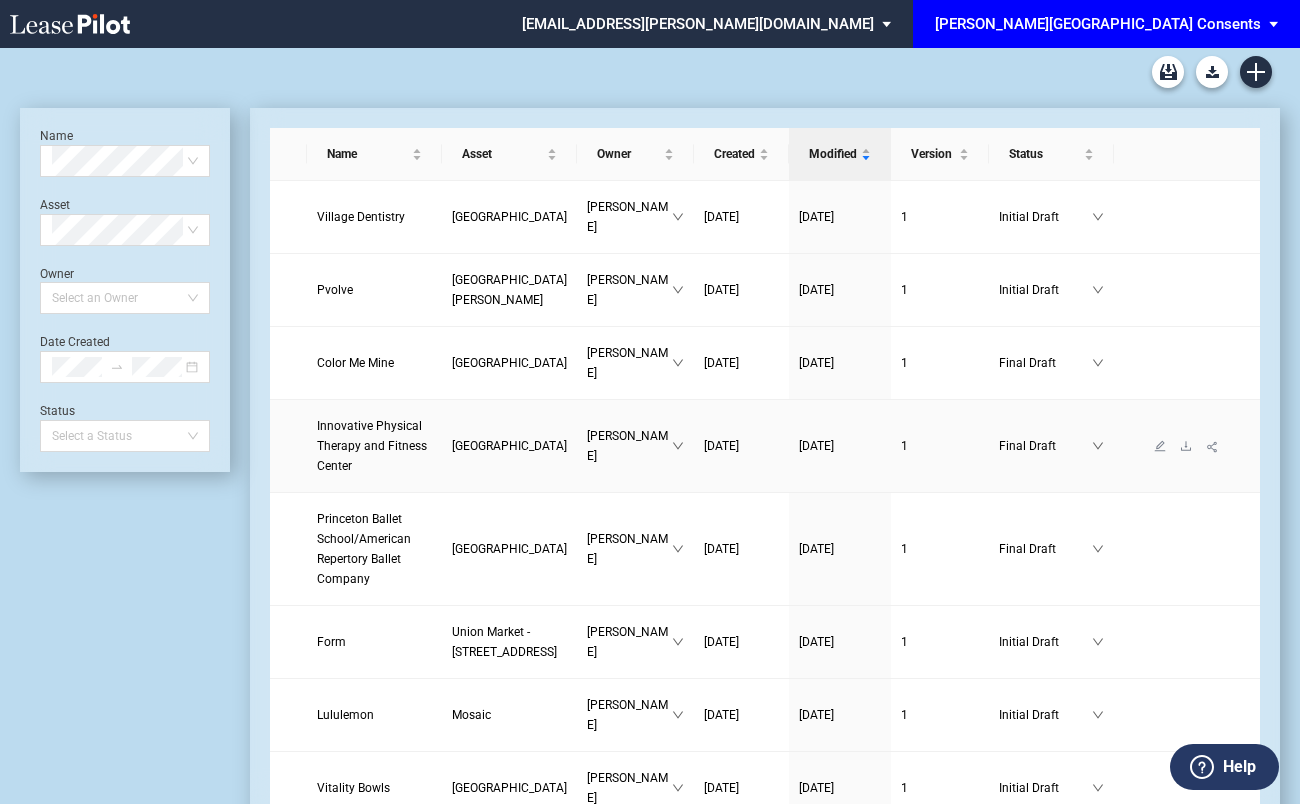 click on "Innovative Physical Therapy and Fitness Center" at bounding box center [374, 446] 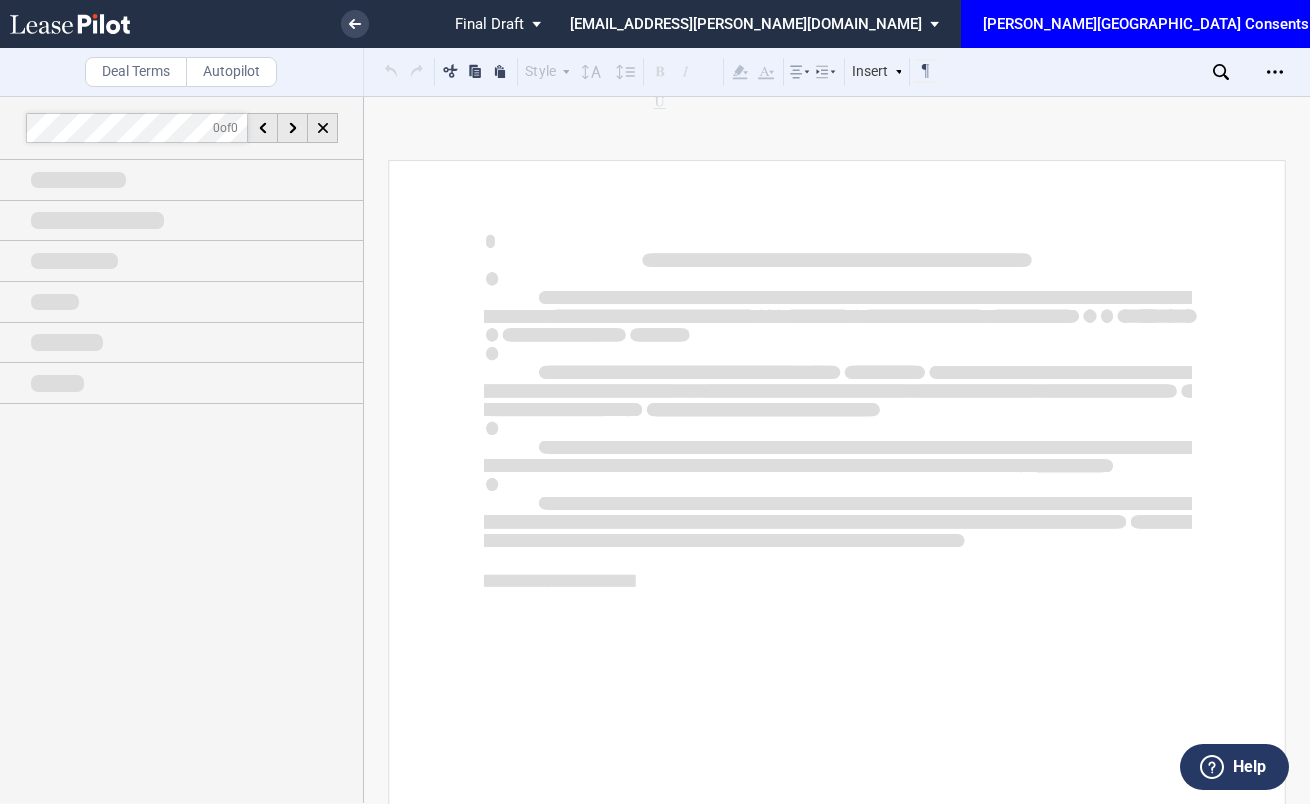 scroll, scrollTop: 0, scrollLeft: 0, axis: both 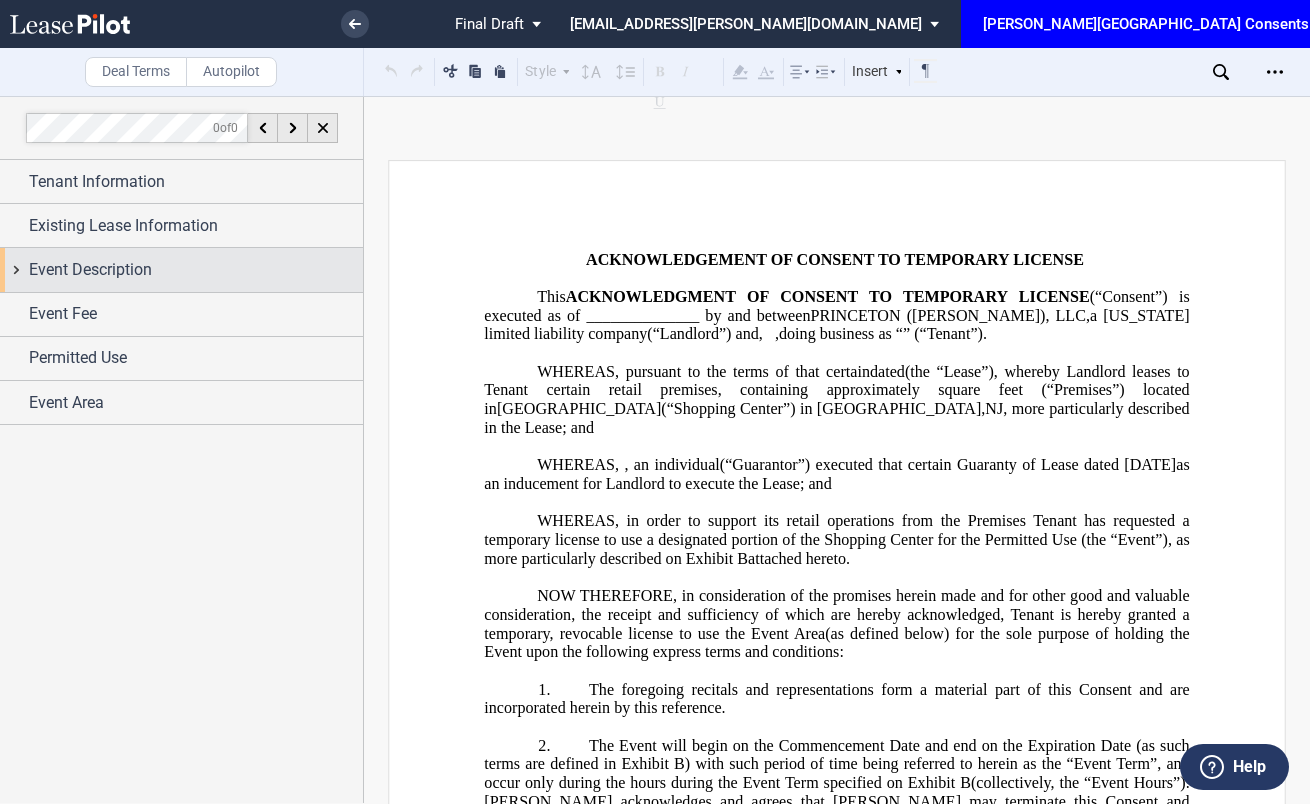 click on "Event Description" at bounding box center [196, 270] 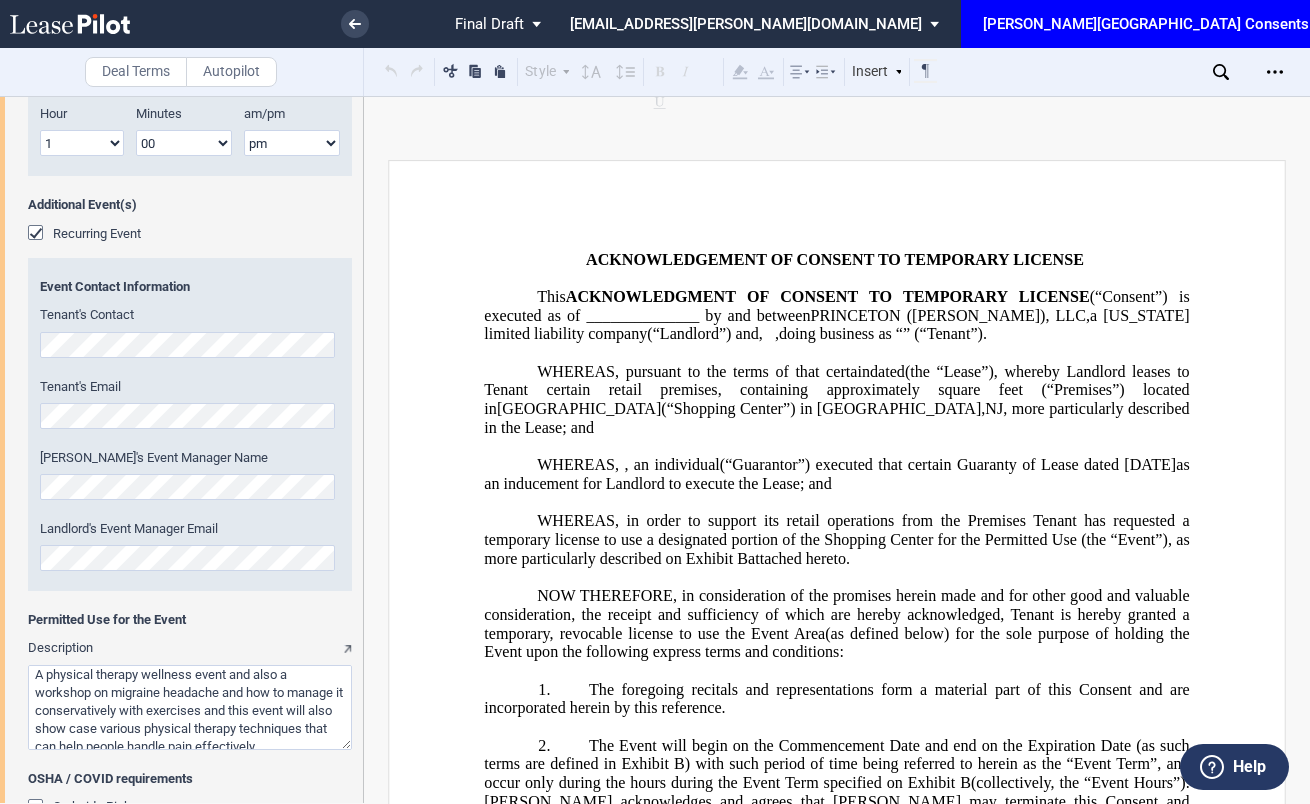 scroll, scrollTop: 1020, scrollLeft: 0, axis: vertical 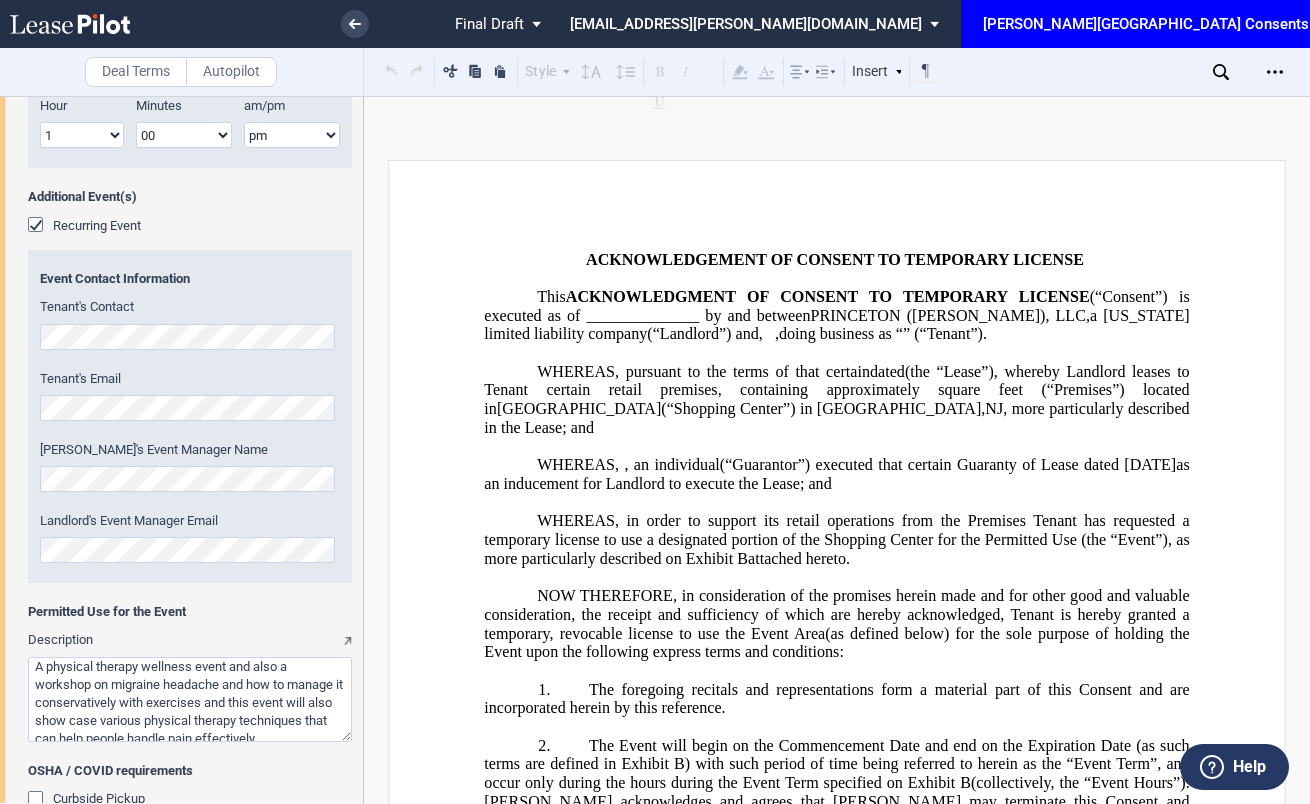 click on ".bocls-1{fill:#26354a;fill-rule:evenodd}
Loading...
×
Pending...
Pending...
Final Draft
Initial Draft
In Negotiation
Final Draft
mgonzalez@edens.com
Change Password
2-Factor Authentication
Sign Out
EDENS Common Area Consents
EDENS Events
EDENS Common Area Consents
Deal Terms
Autopilot
Style
Normal
8pt
9pt
10pt
10.5pt
11pt
12pt
14pt
16pt
Normal
1
1.15
1.5
2
3
No Color" at bounding box center (655, 402) 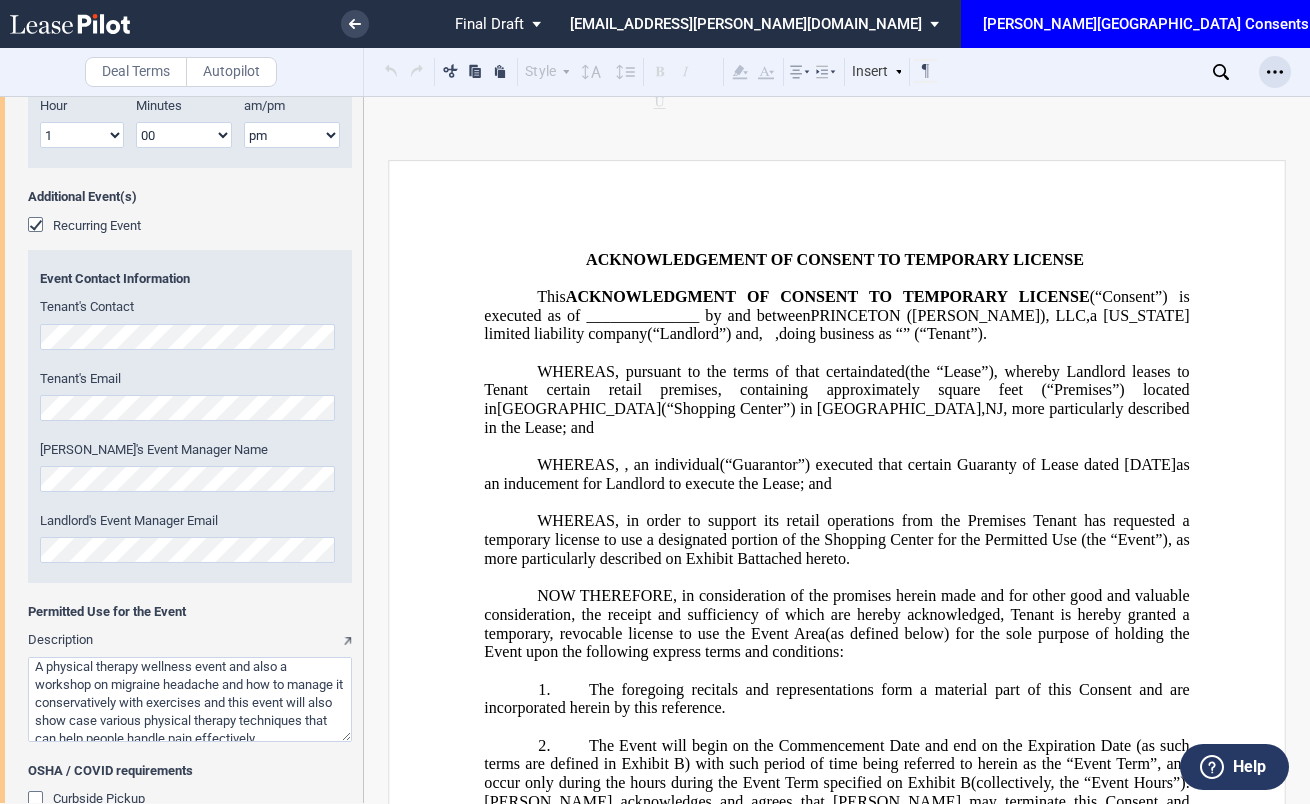 click 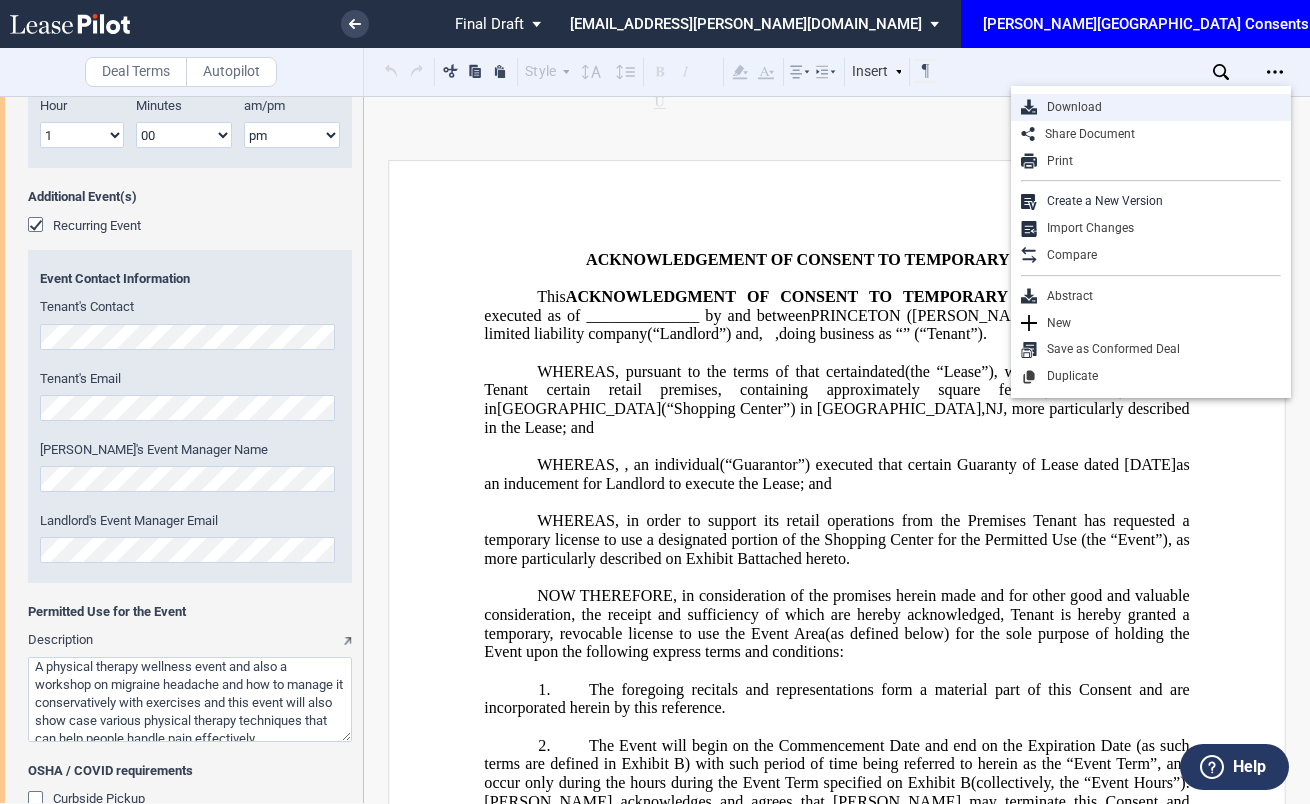 click on "Download" at bounding box center (1159, 107) 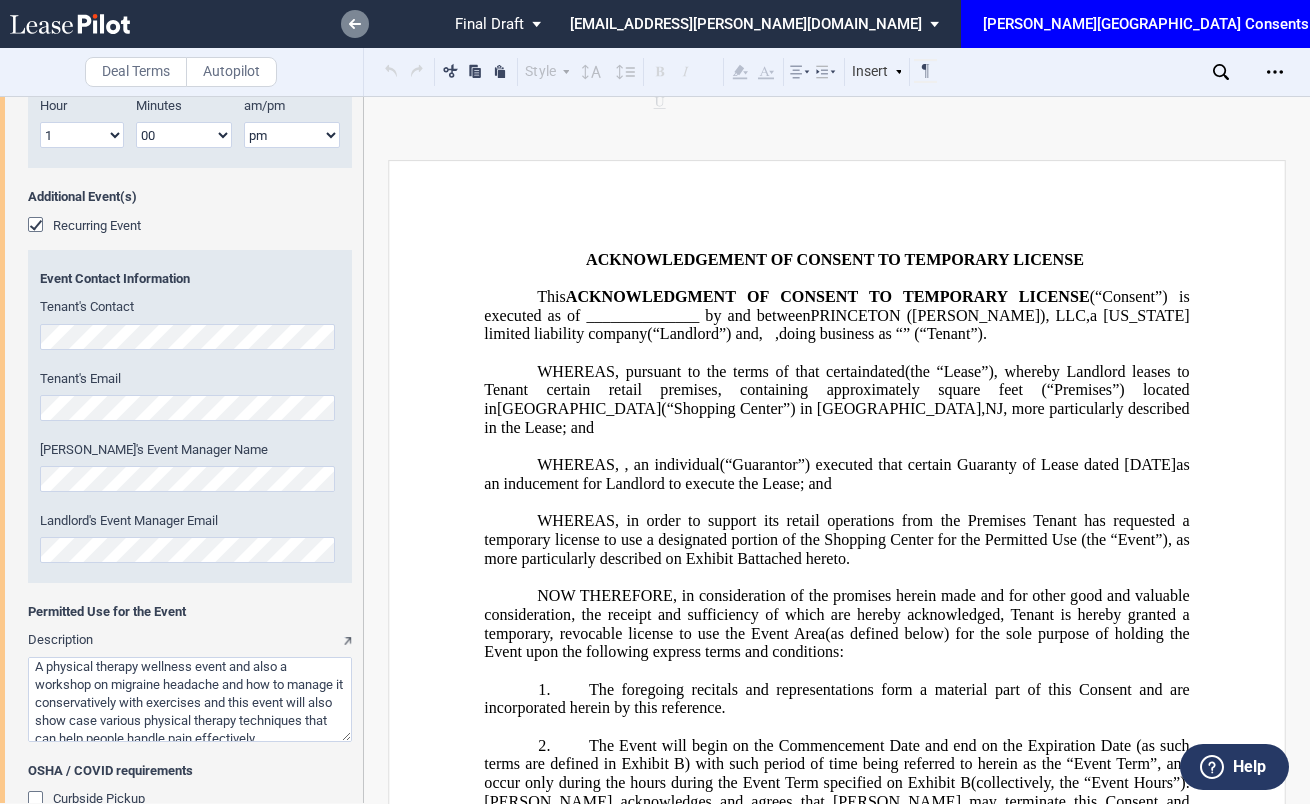 click 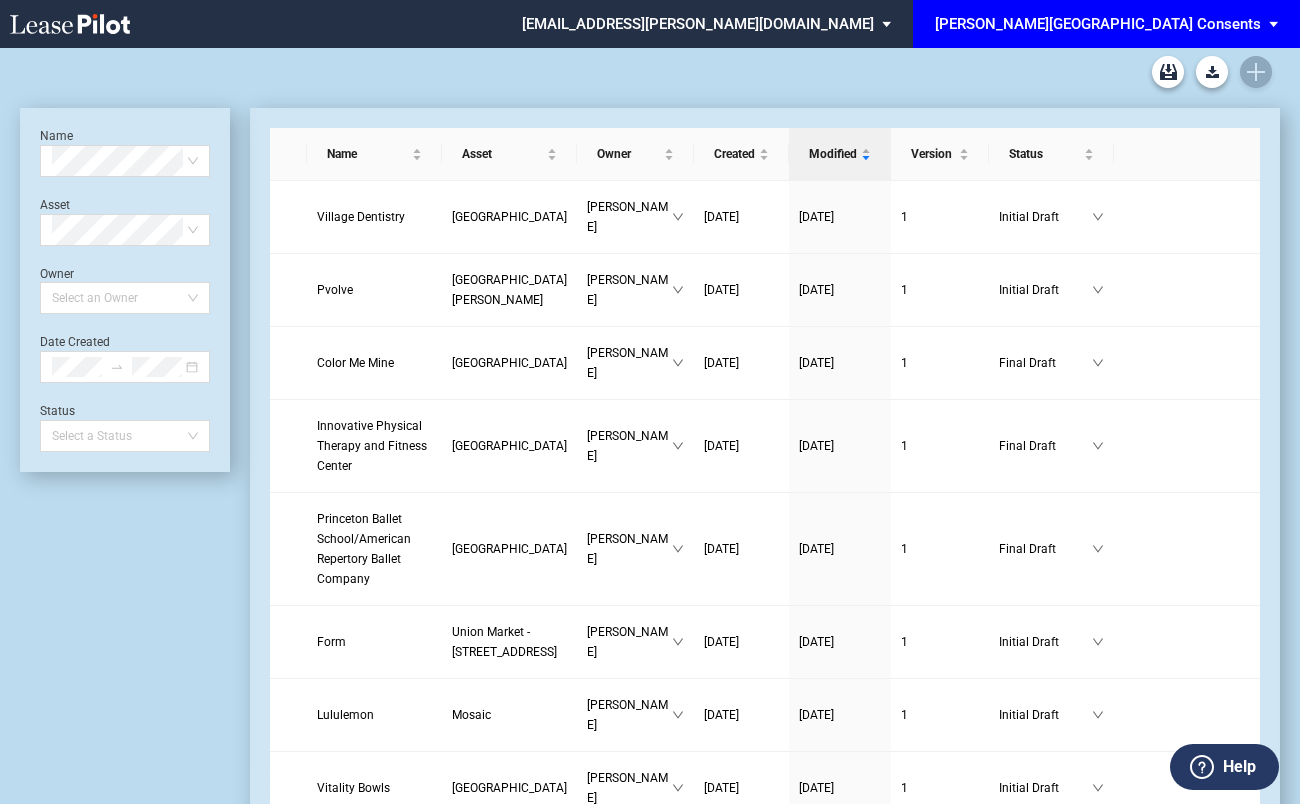 scroll, scrollTop: 0, scrollLeft: 0, axis: both 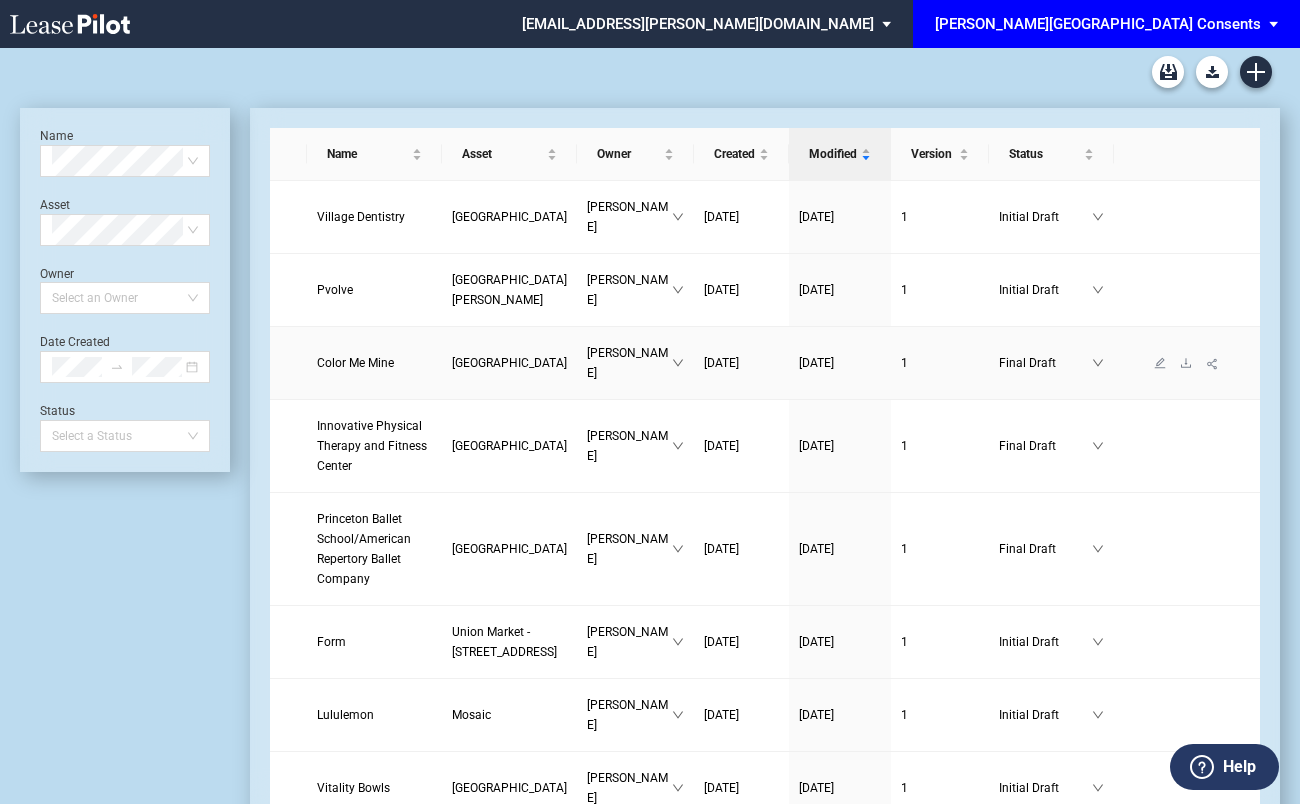 click on "Color Me Mine" at bounding box center (355, 363) 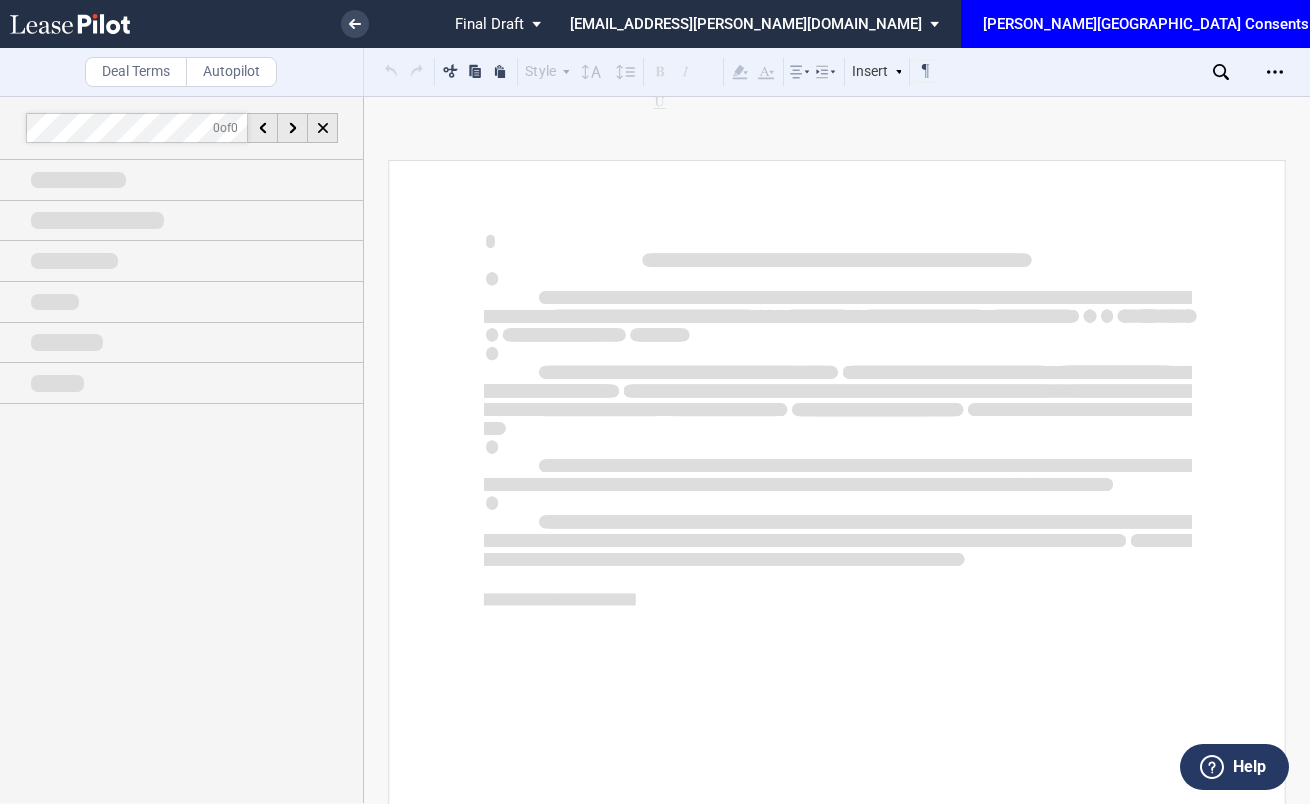 scroll, scrollTop: 0, scrollLeft: 0, axis: both 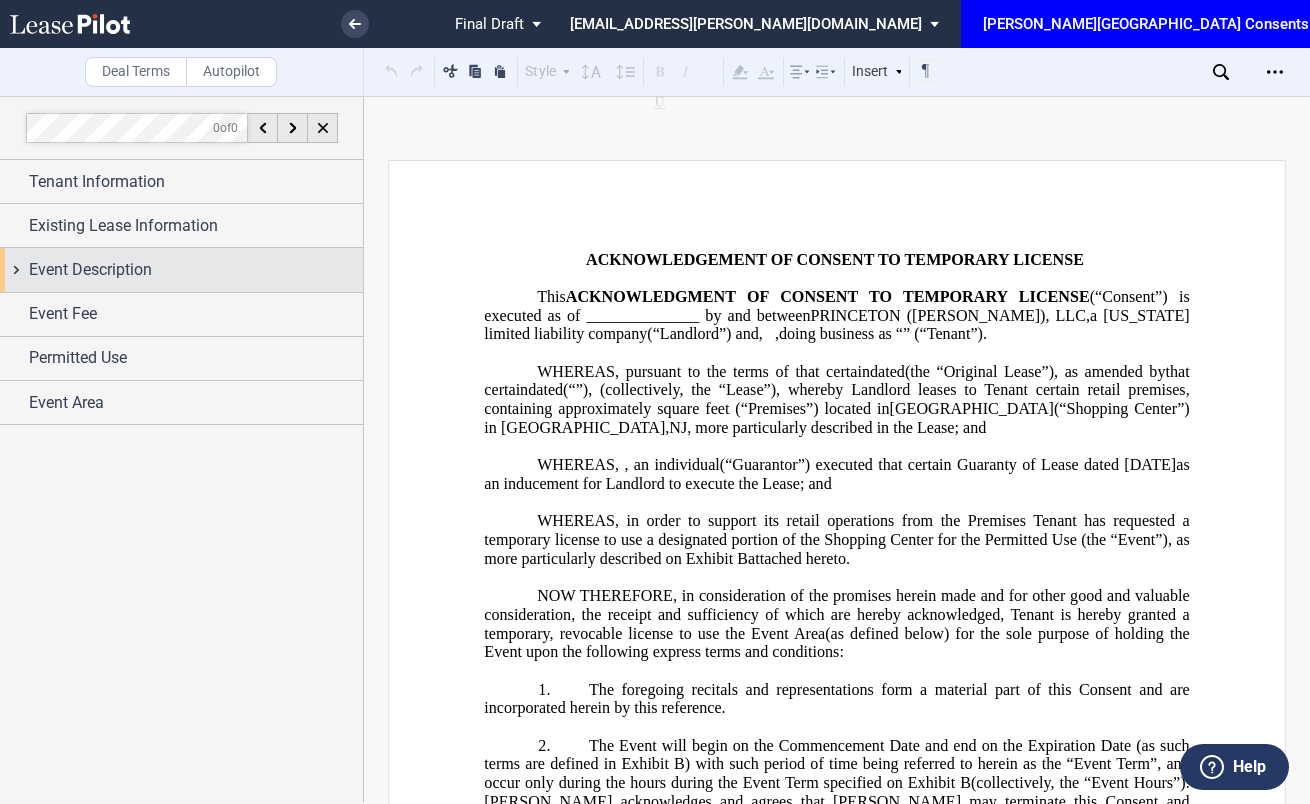 click on "Event Description" at bounding box center [196, 270] 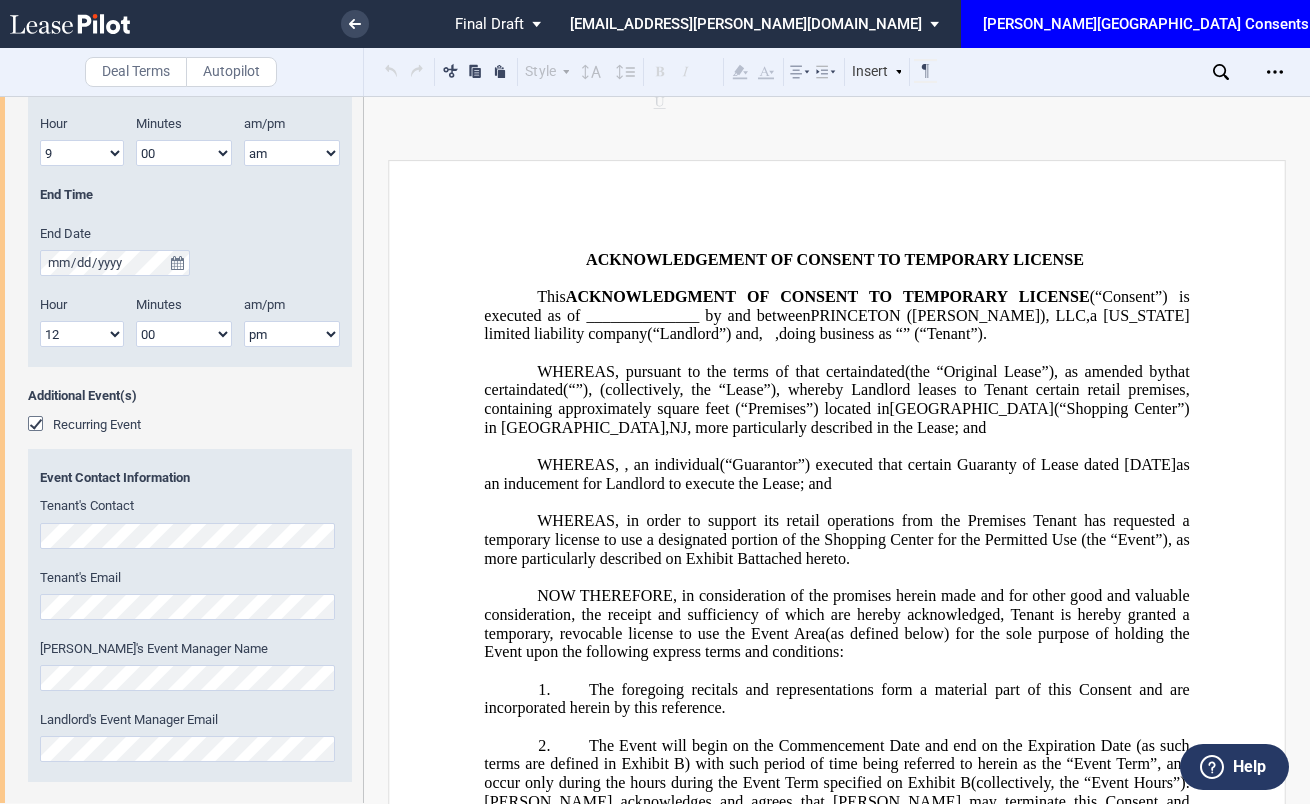 scroll, scrollTop: 847, scrollLeft: 0, axis: vertical 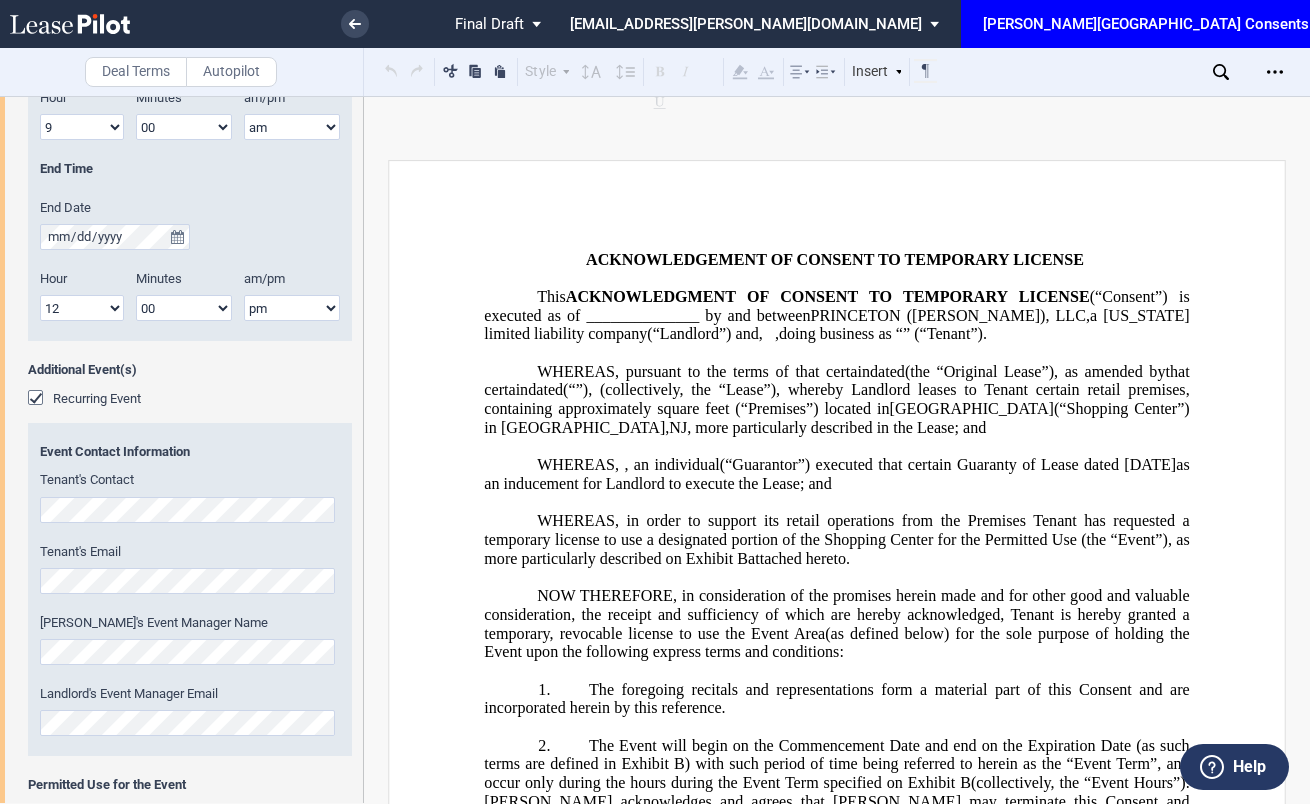 click on ".bocls-1{fill:#26354a;fill-rule:evenodd}
Loading...
×
Pending...
Pending...
Final Draft
Initial Draft
In Negotiation
Final Draft
mgonzalez@edens.com
Change Password
2-Factor Authentication
Sign Out
EDENS Common Area Consents
EDENS Events
EDENS Common Area Consents
Deal Terms
Autopilot
Style
Normal
8pt
9pt
10pt
10.5pt
11pt
12pt
14pt
16pt
Normal
1
1.15
1.5
2
3
No Color" at bounding box center (655, 402) 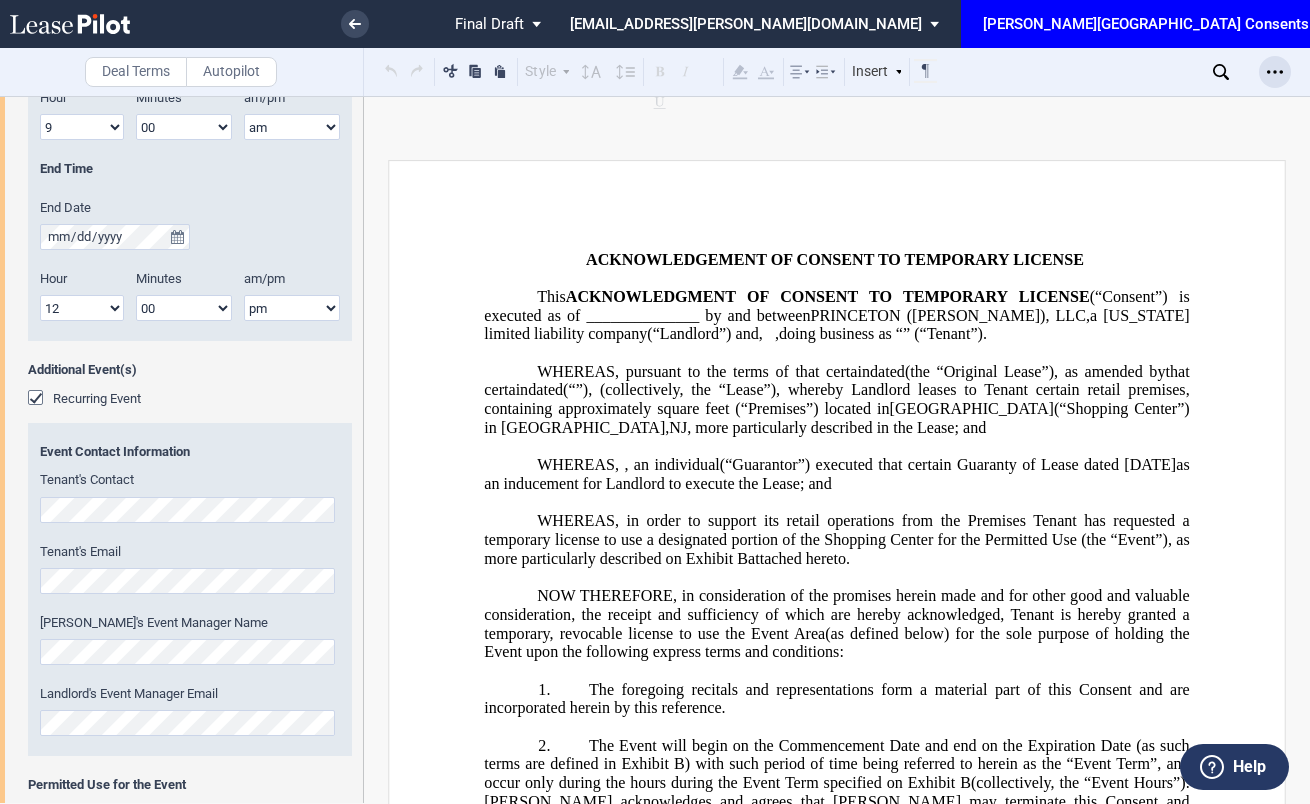 click 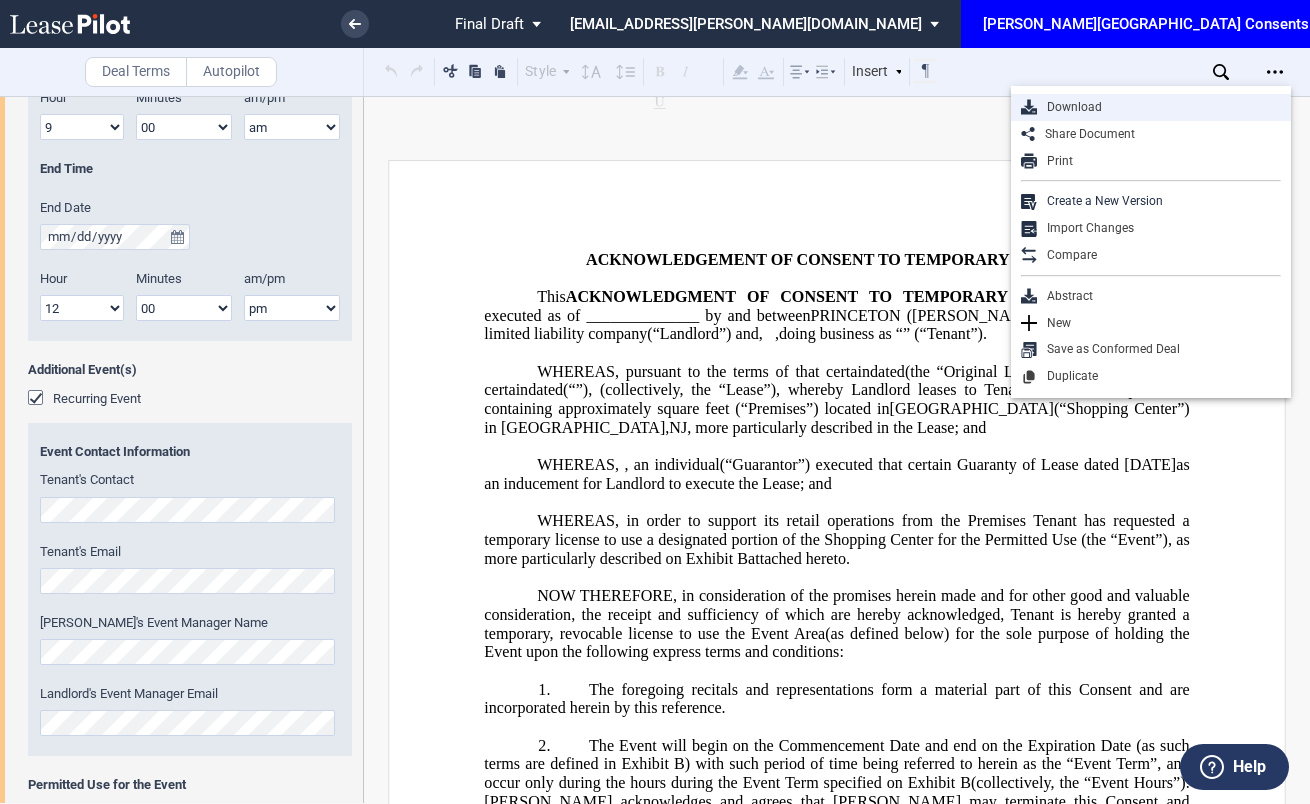 click on "Download" at bounding box center [1159, 107] 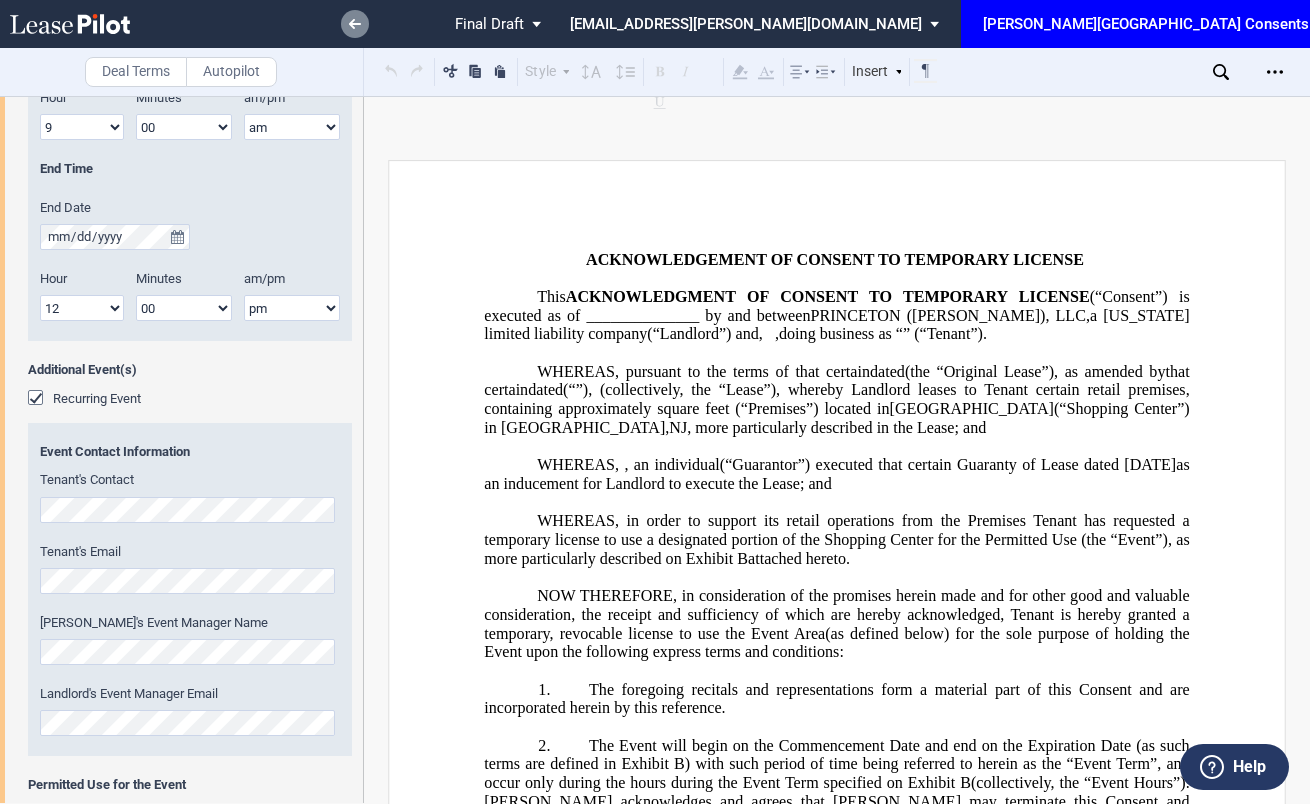 click 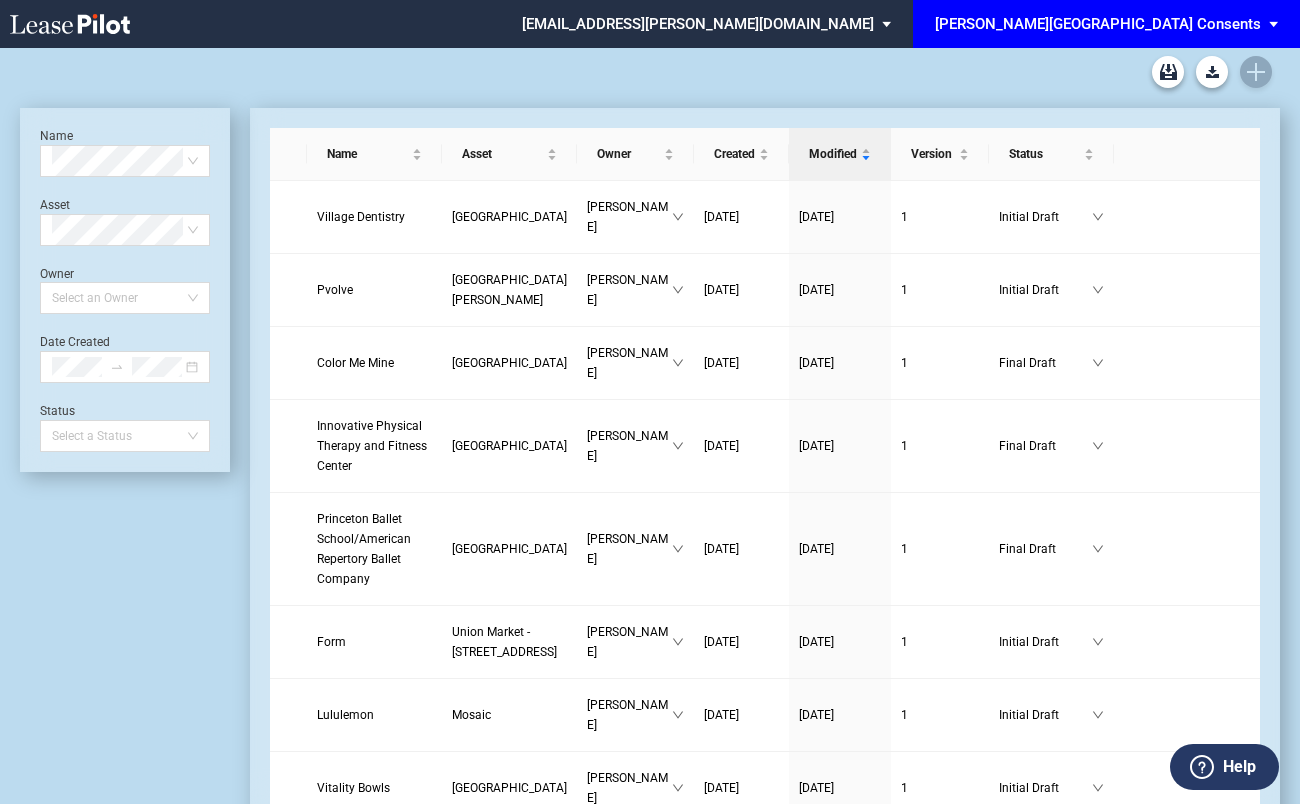 scroll, scrollTop: 0, scrollLeft: 0, axis: both 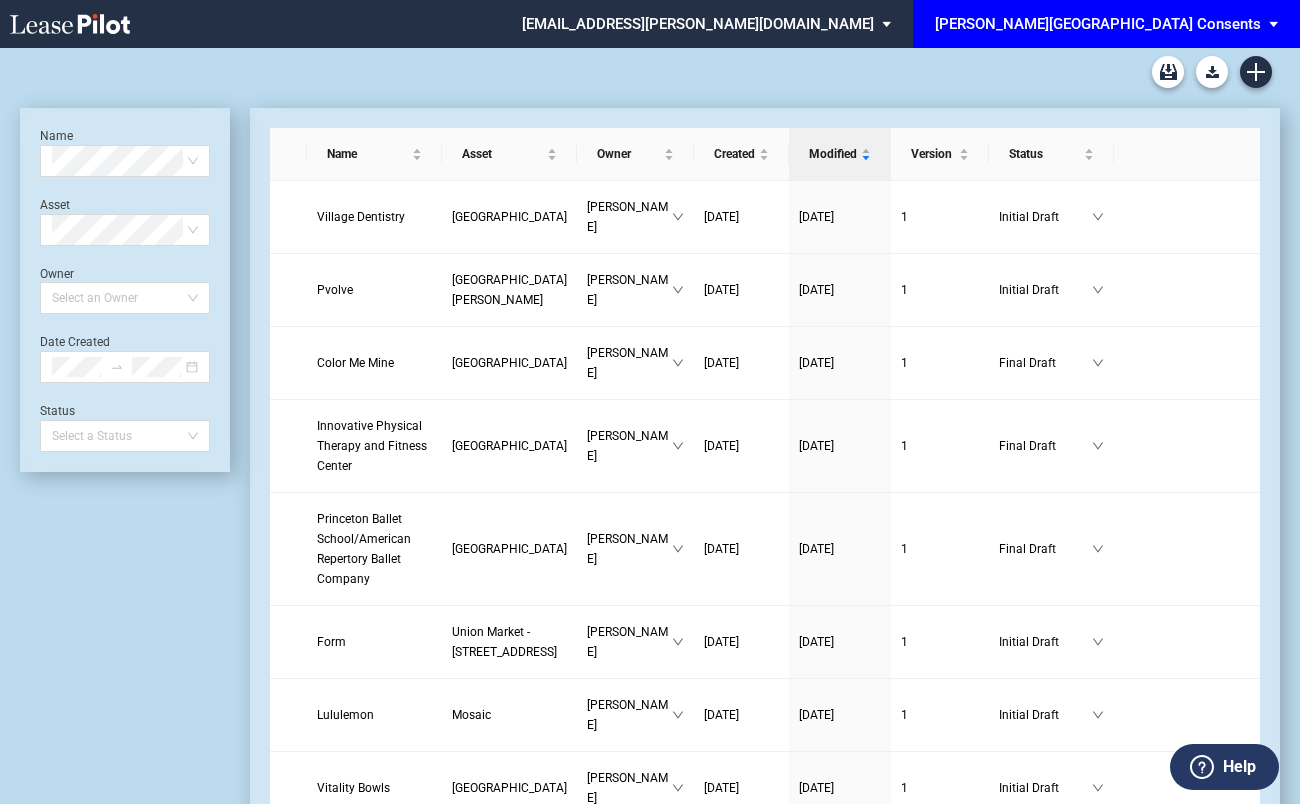 click on "[PERSON_NAME][GEOGRAPHIC_DATA] Consents" at bounding box center (1098, 24) 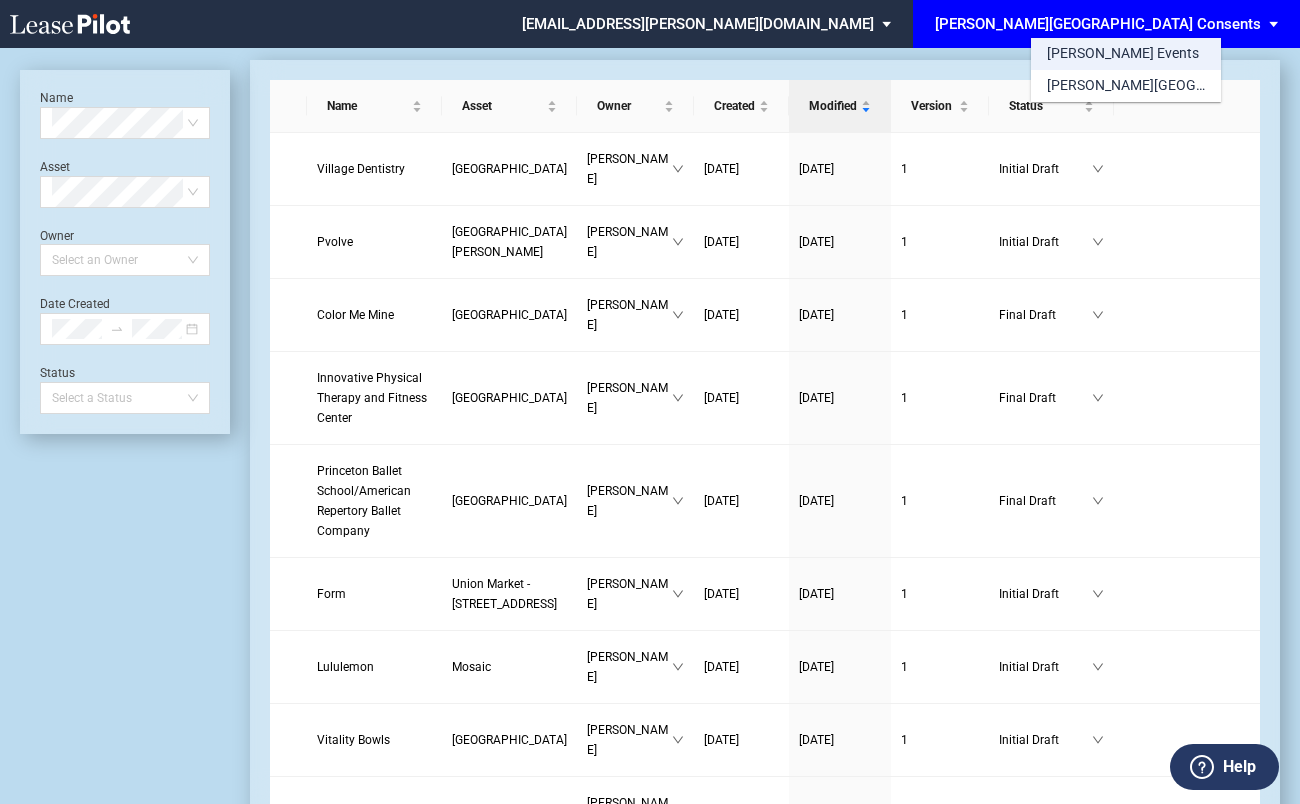 click on "[PERSON_NAME] Events" at bounding box center [1123, 54] 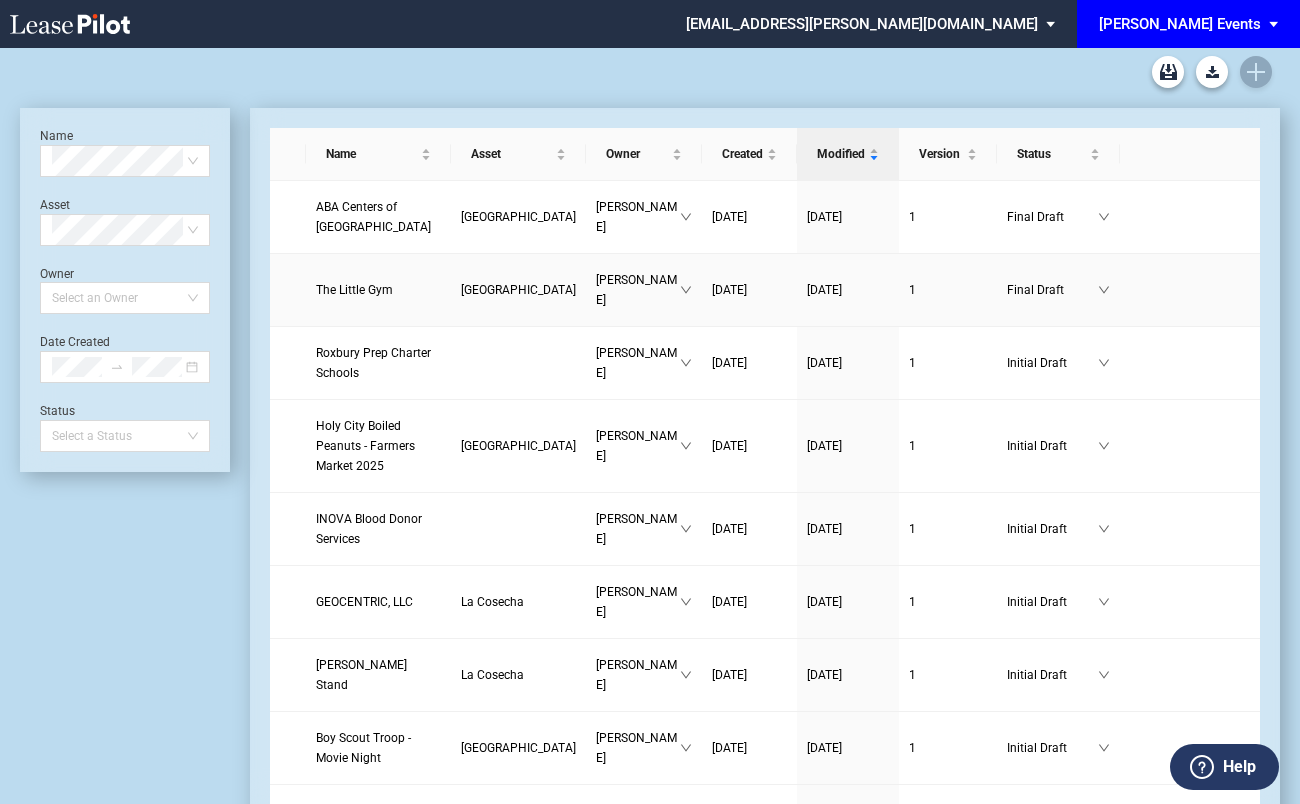 scroll, scrollTop: 0, scrollLeft: 0, axis: both 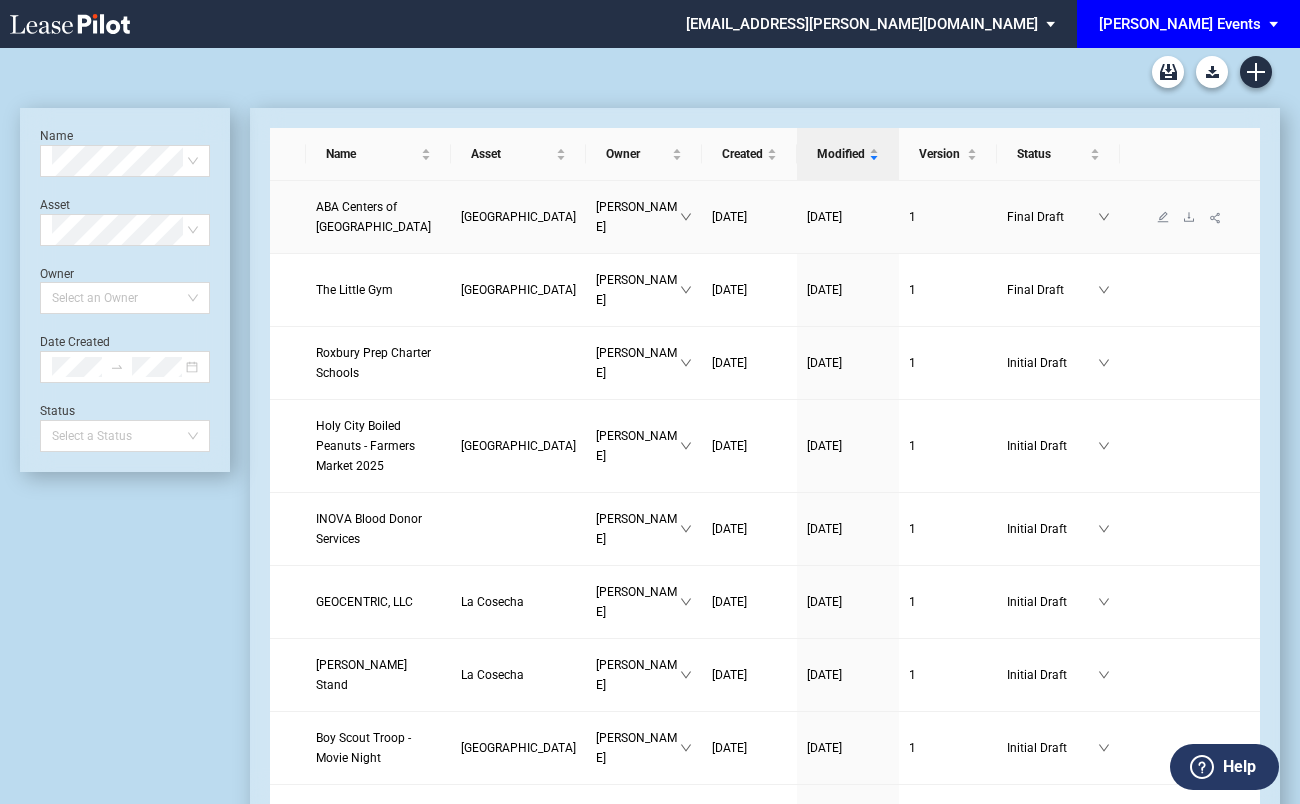 click on "ABA Centers of America" at bounding box center [378, 217] 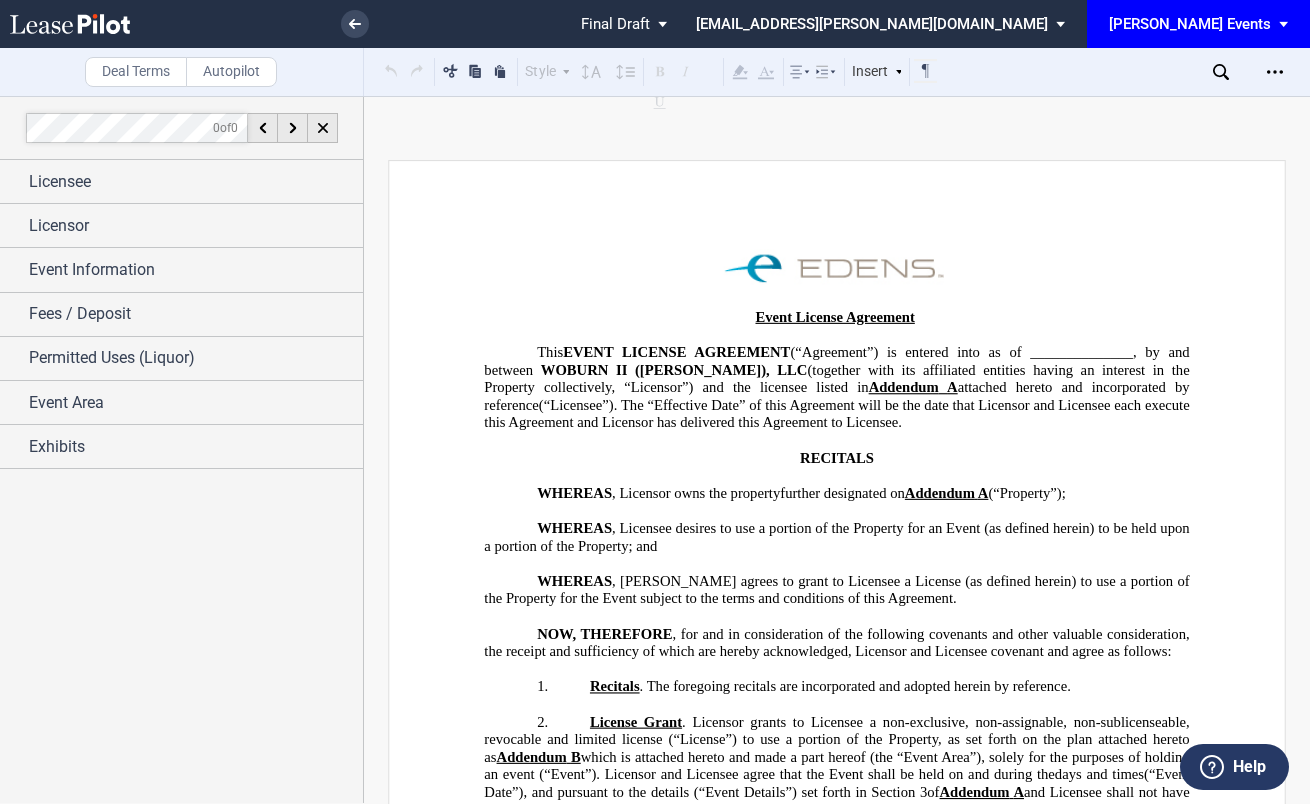 scroll, scrollTop: 0, scrollLeft: 0, axis: both 